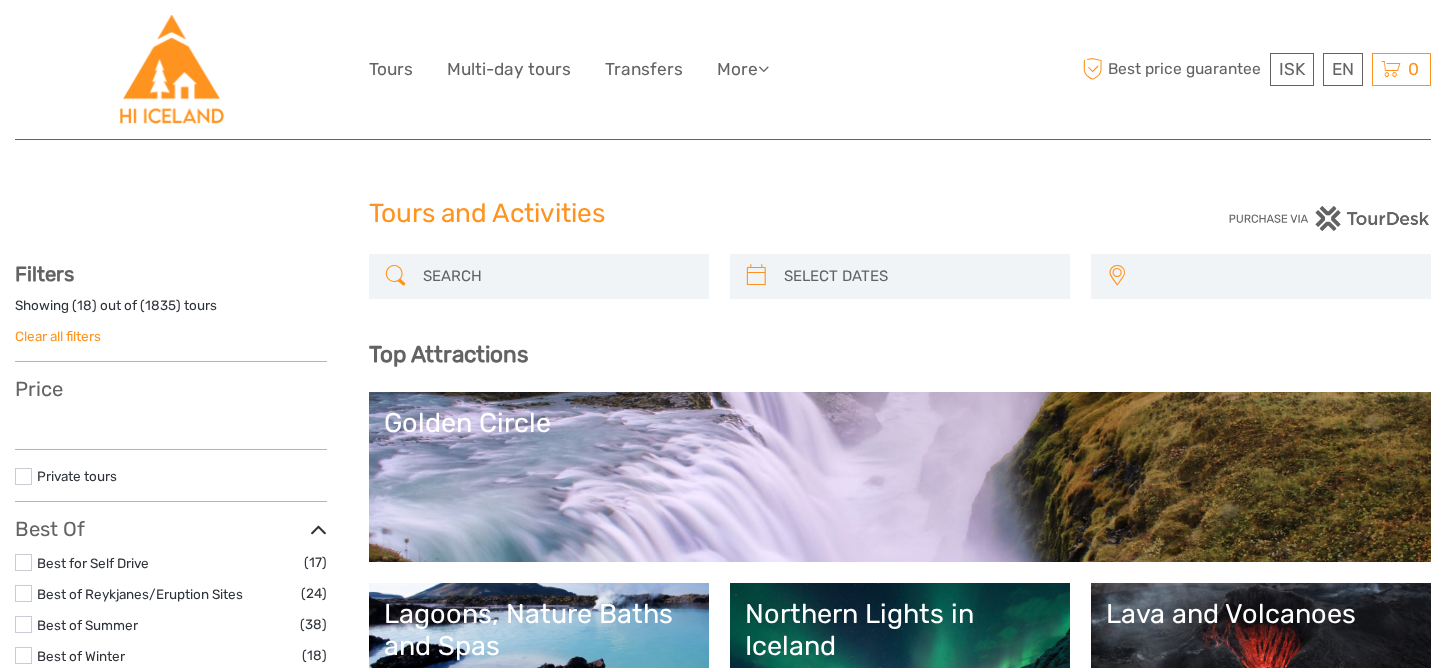 select 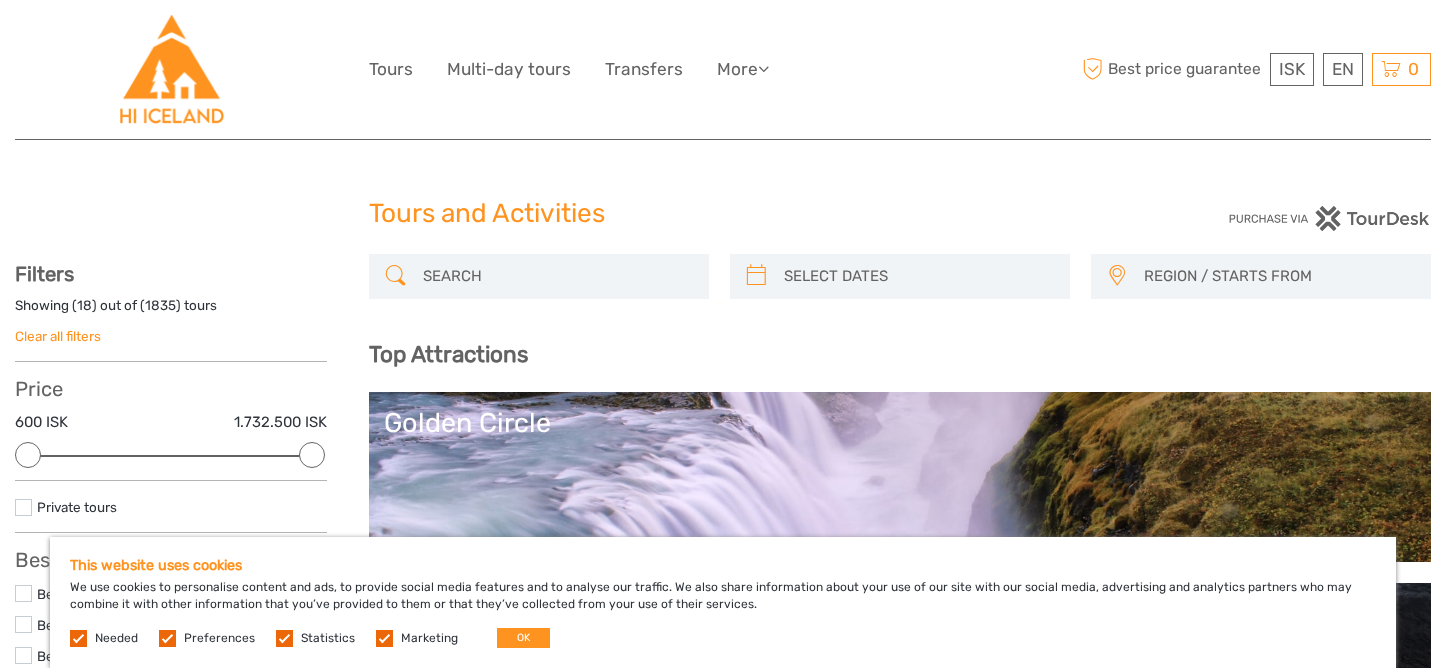 scroll, scrollTop: 0, scrollLeft: 0, axis: both 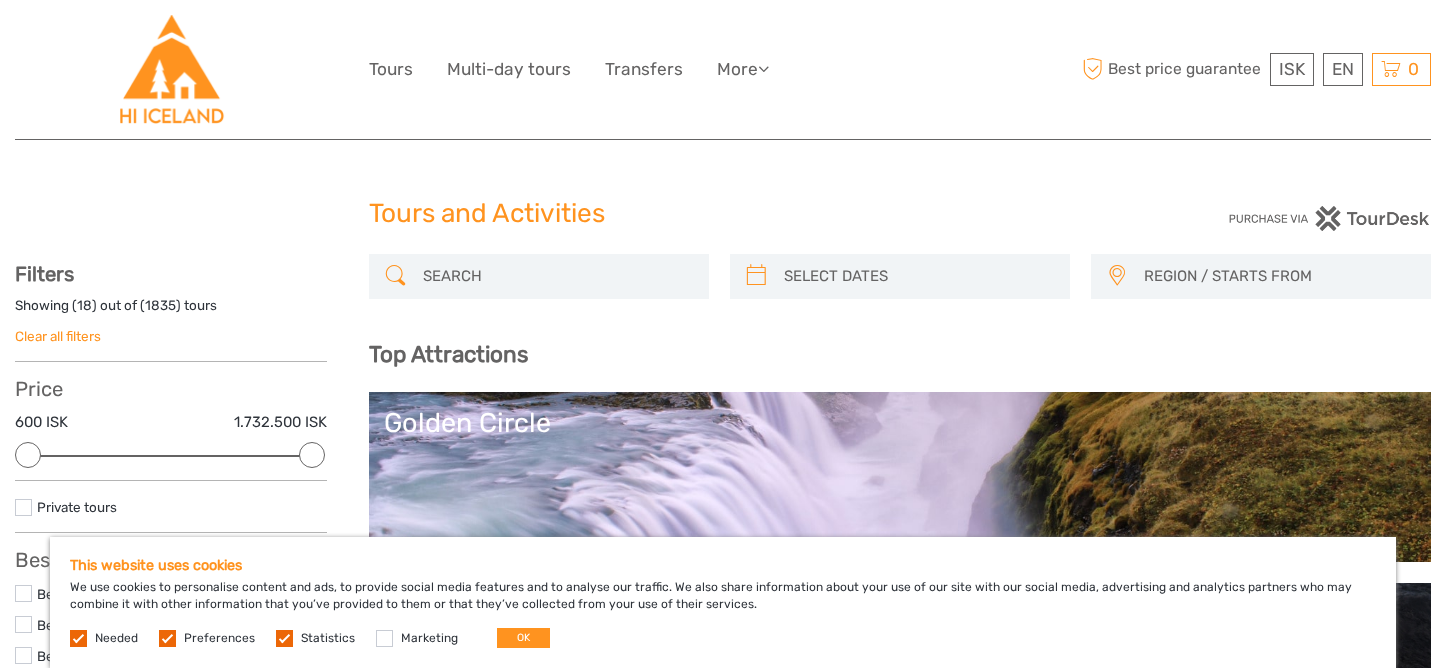 click at bounding box center (167, 638) 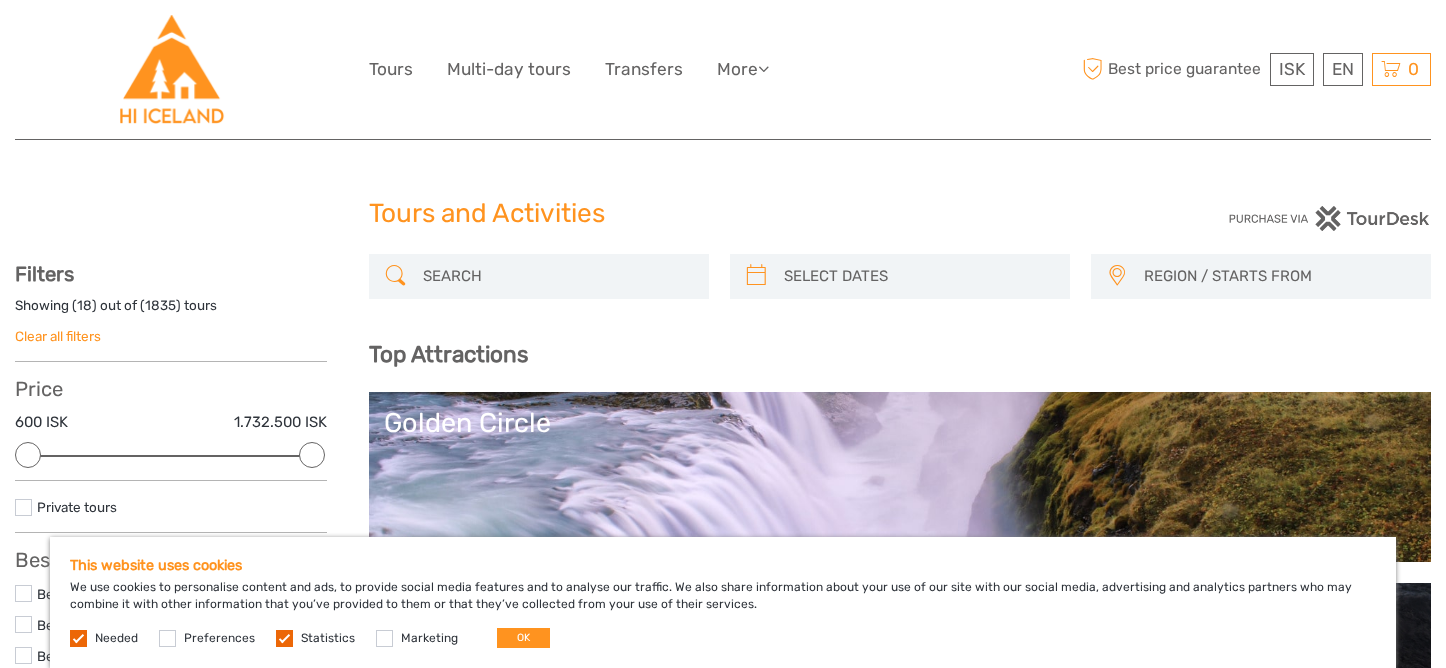 click at bounding box center [284, 638] 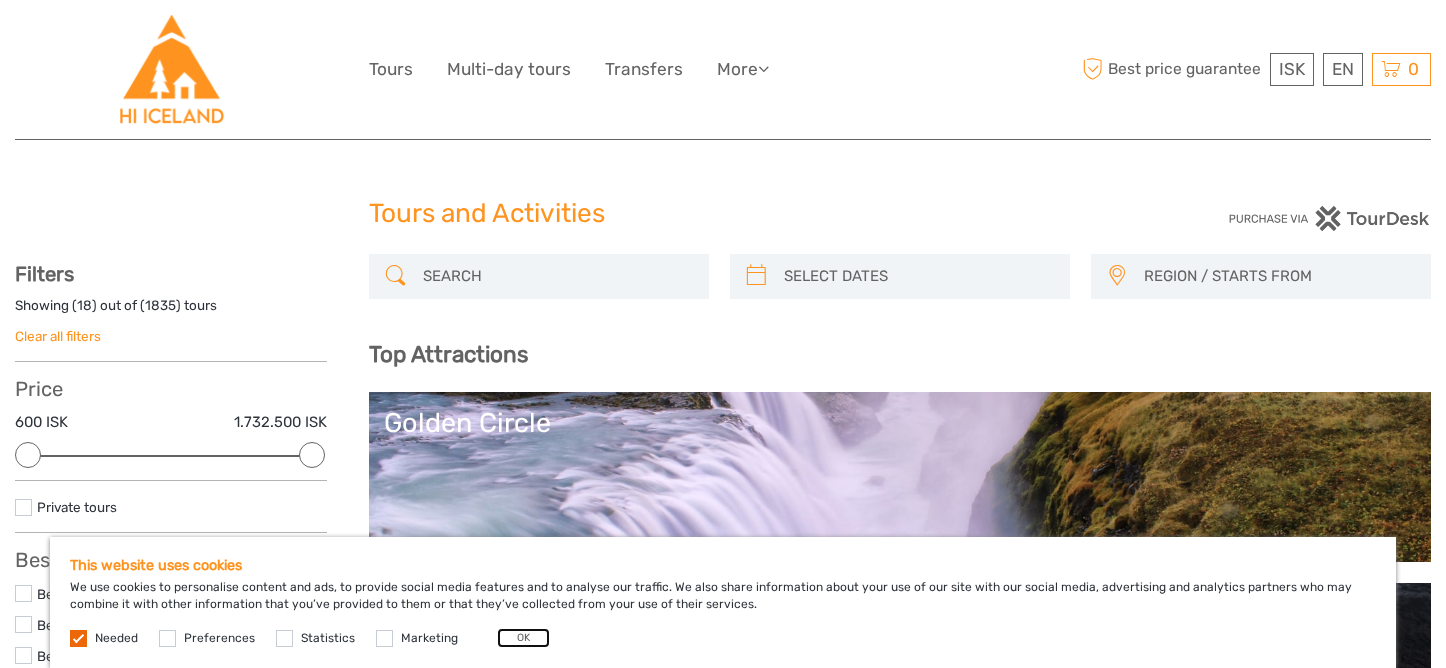 click on "OK" at bounding box center [523, 638] 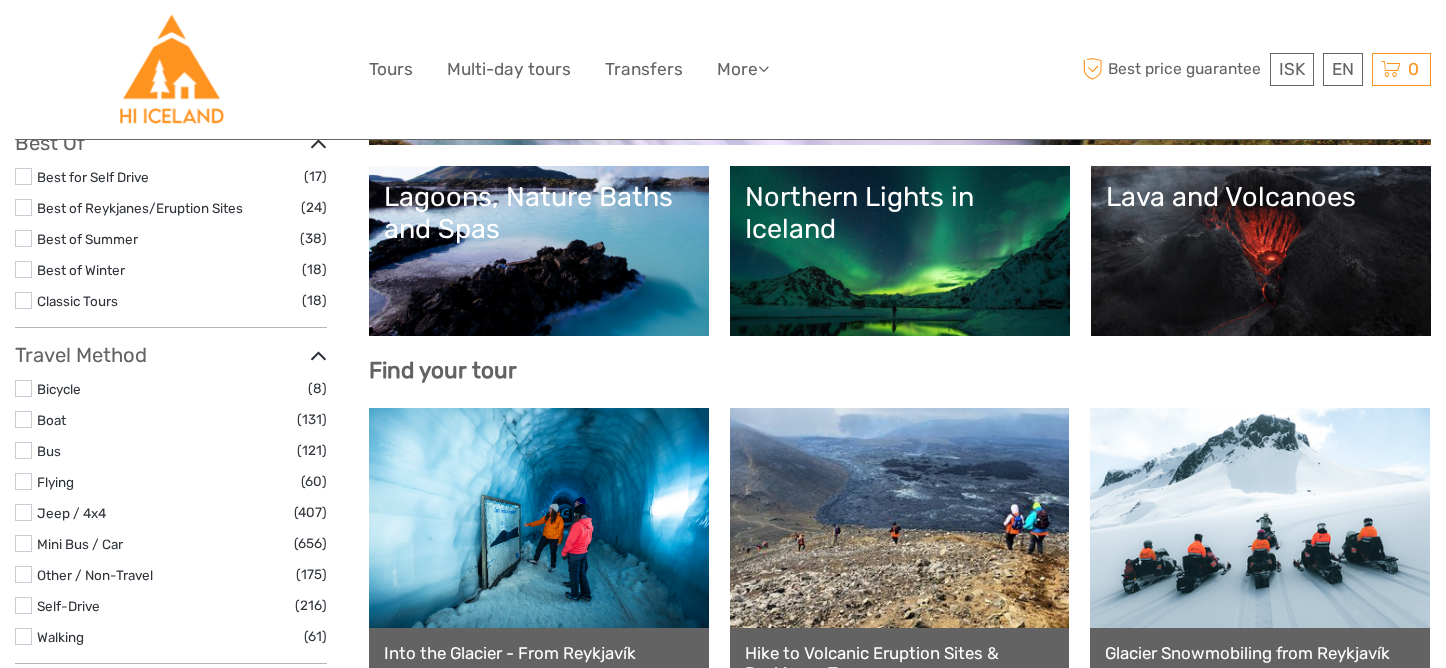 scroll, scrollTop: 429, scrollLeft: 0, axis: vertical 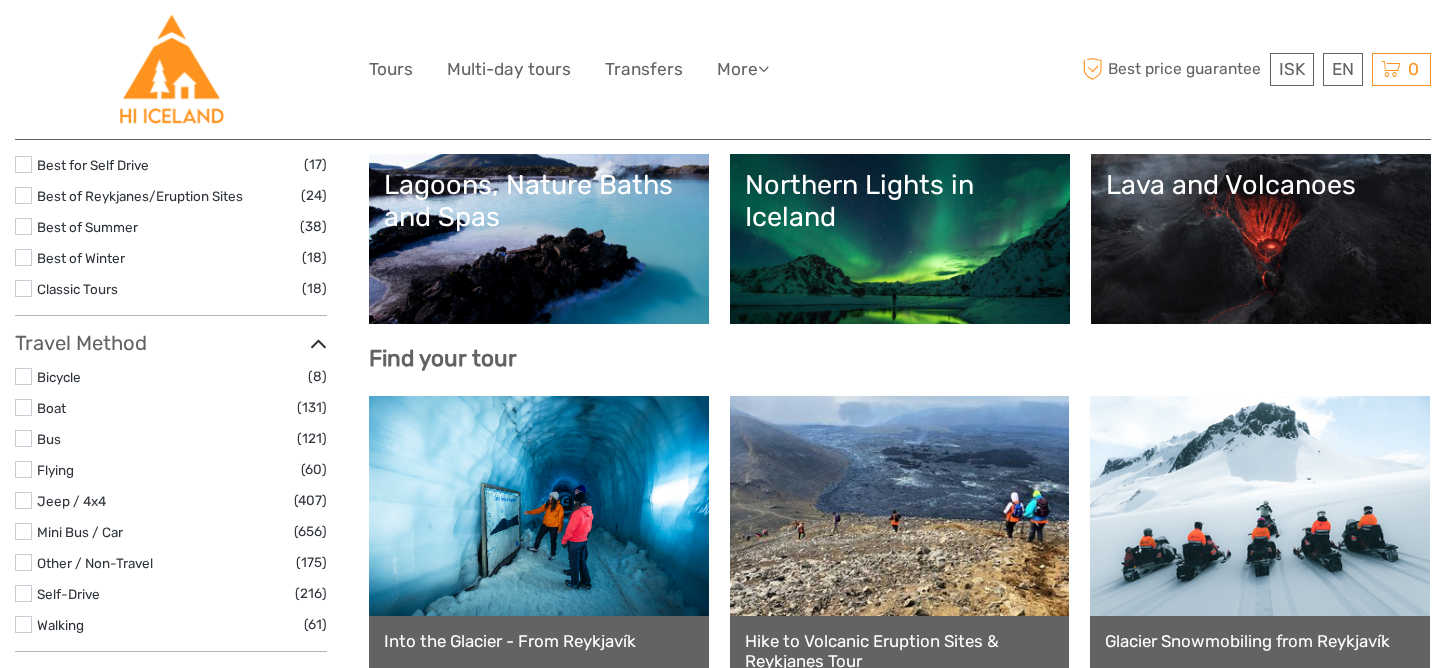 click at bounding box center (23, 593) 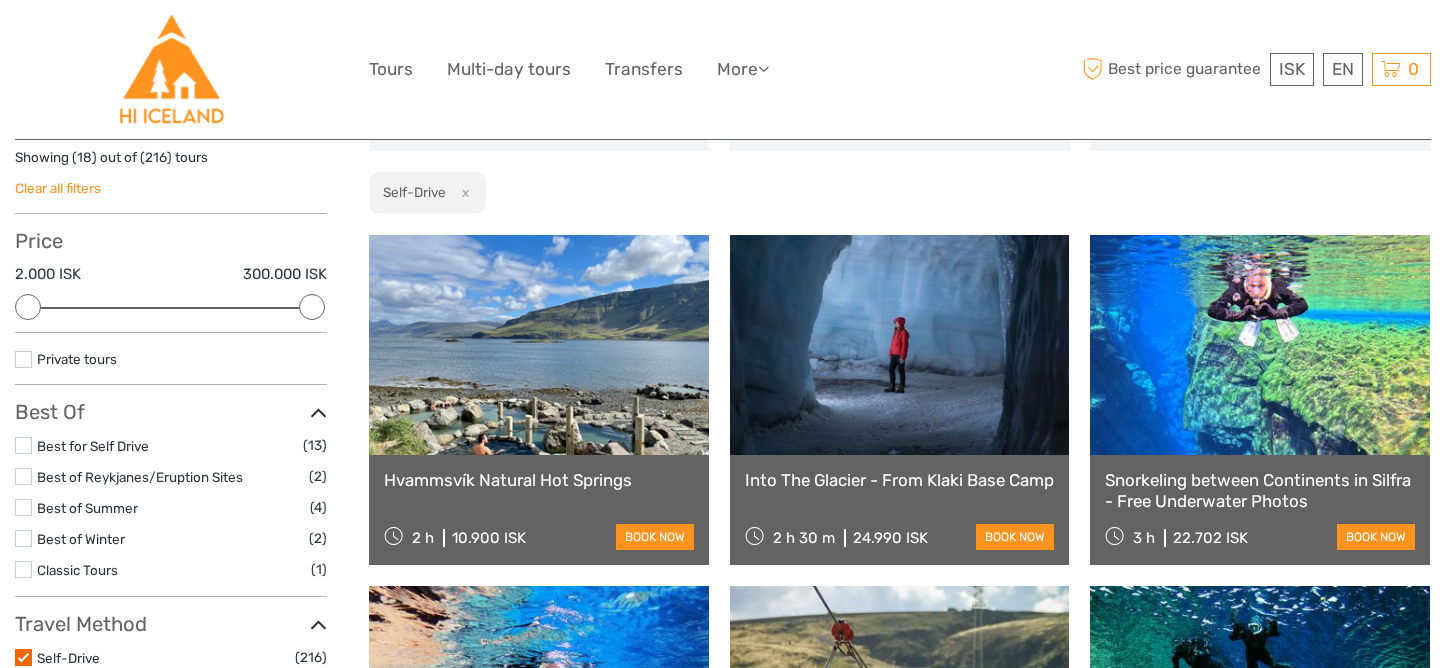 scroll, scrollTop: 158, scrollLeft: 0, axis: vertical 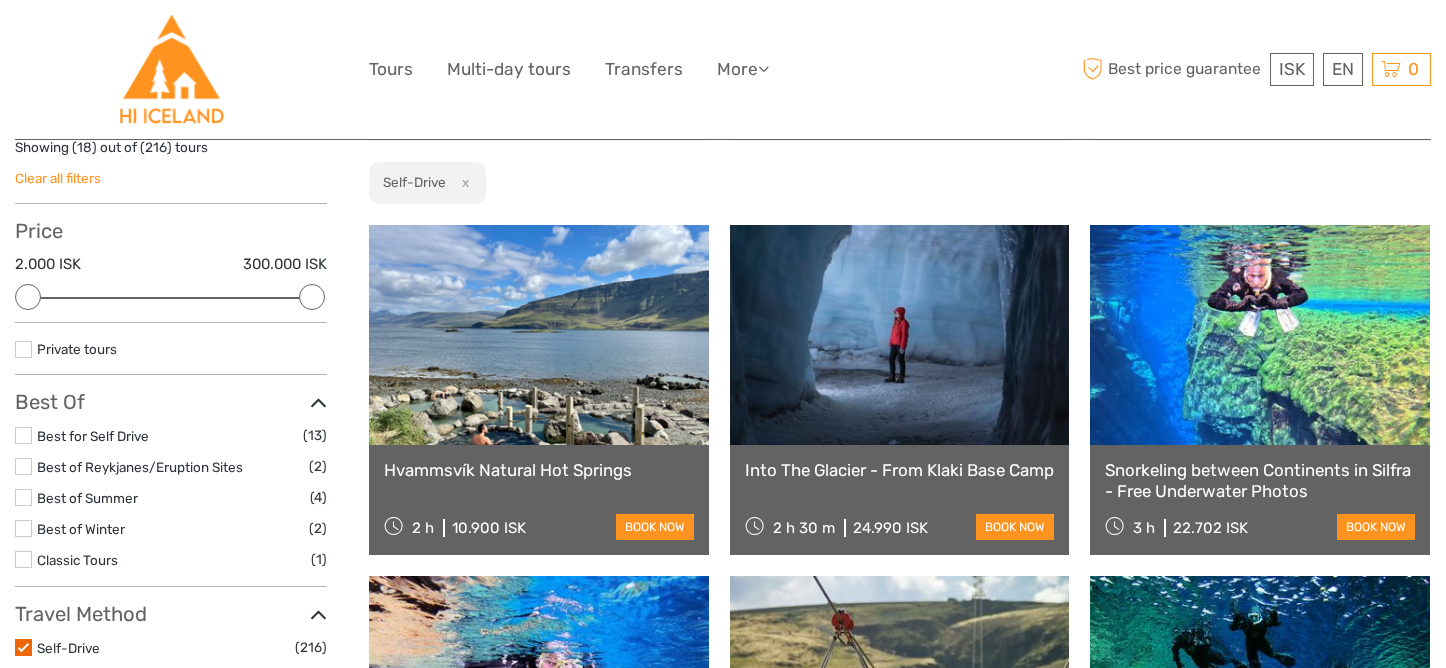 click at bounding box center (23, 435) 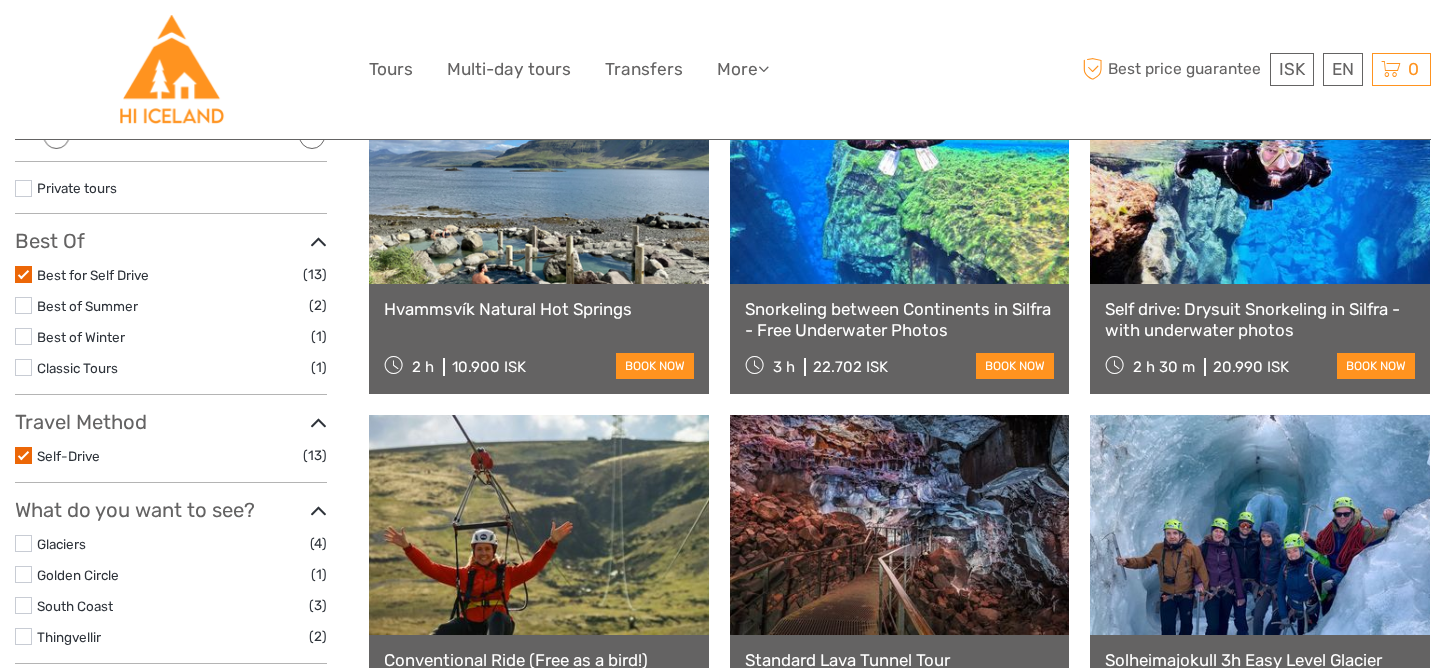 scroll, scrollTop: 322, scrollLeft: 0, axis: vertical 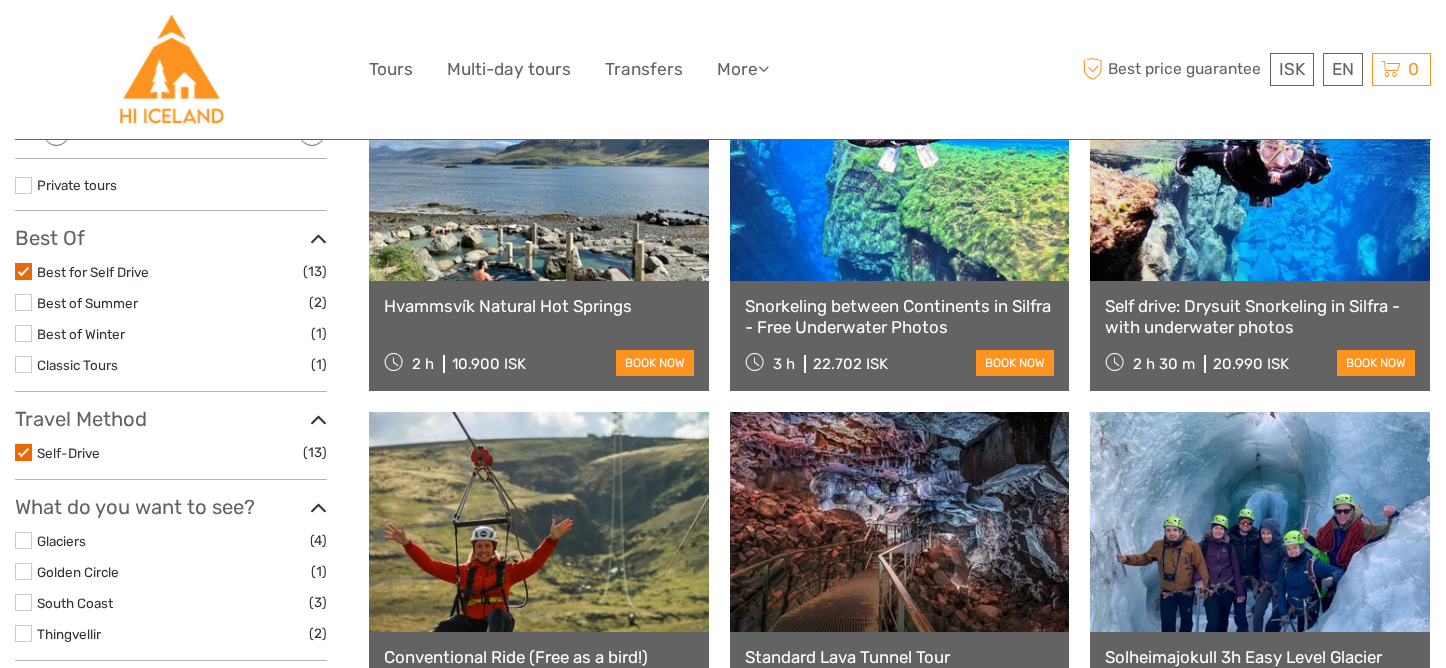 click at bounding box center (23, 571) 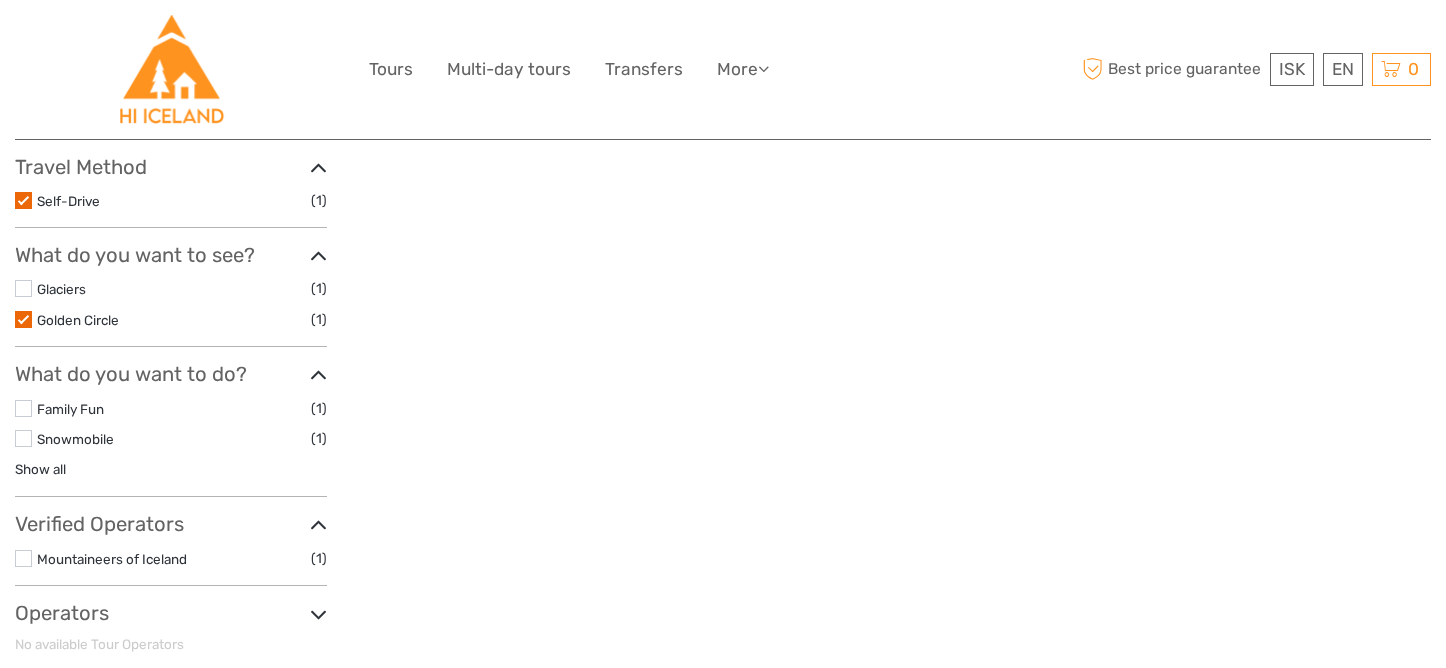 scroll, scrollTop: 575, scrollLeft: 0, axis: vertical 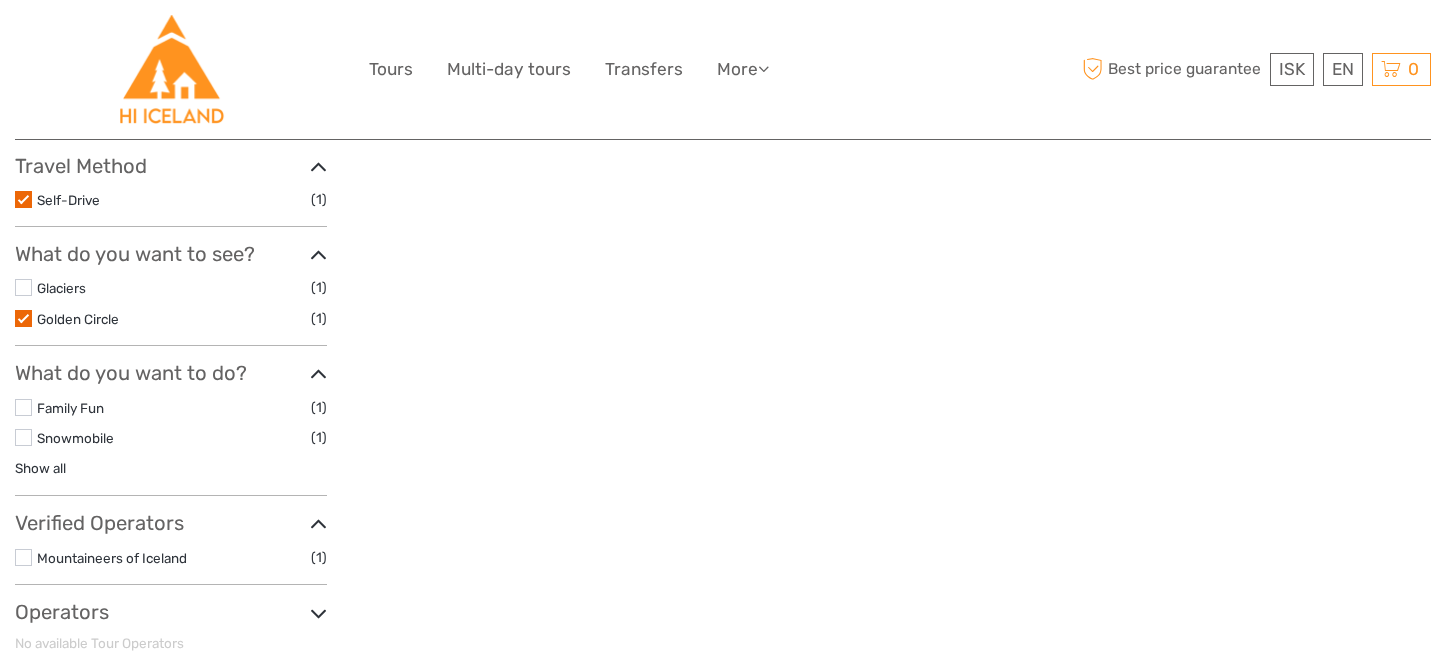 click at bounding box center [23, 287] 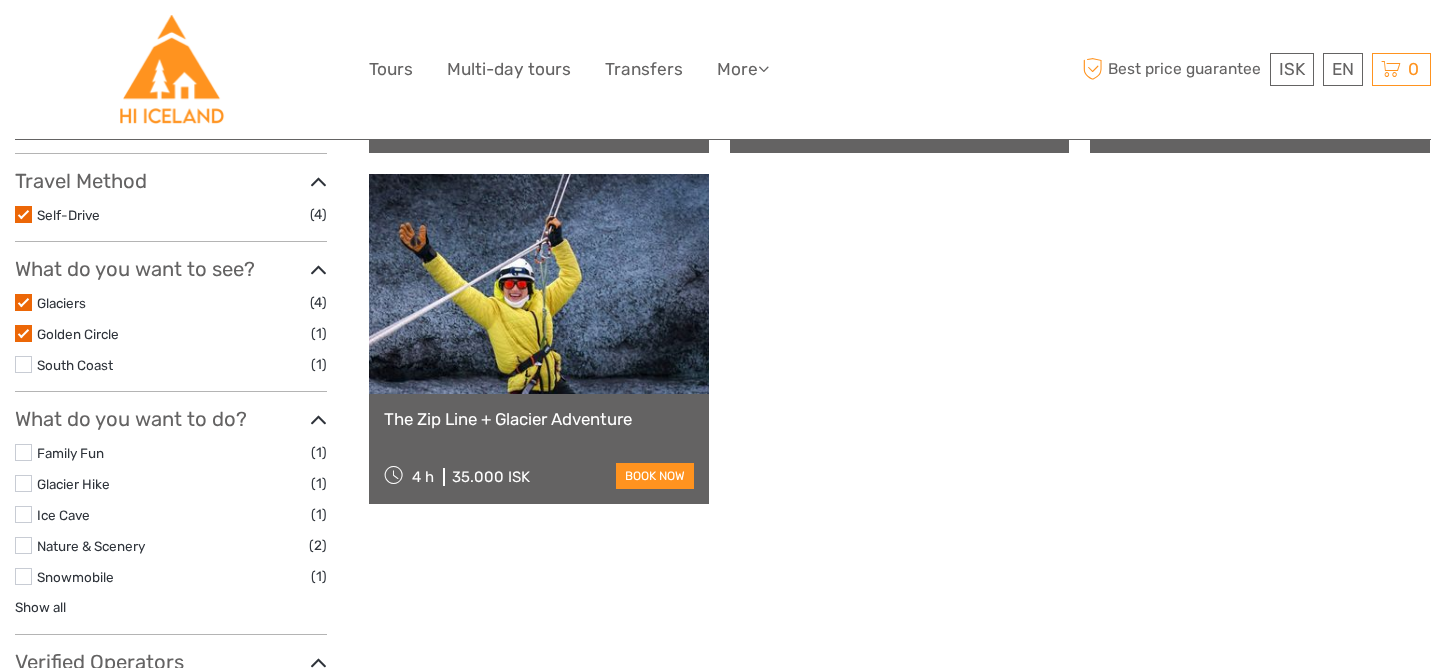 scroll, scrollTop: 563, scrollLeft: 0, axis: vertical 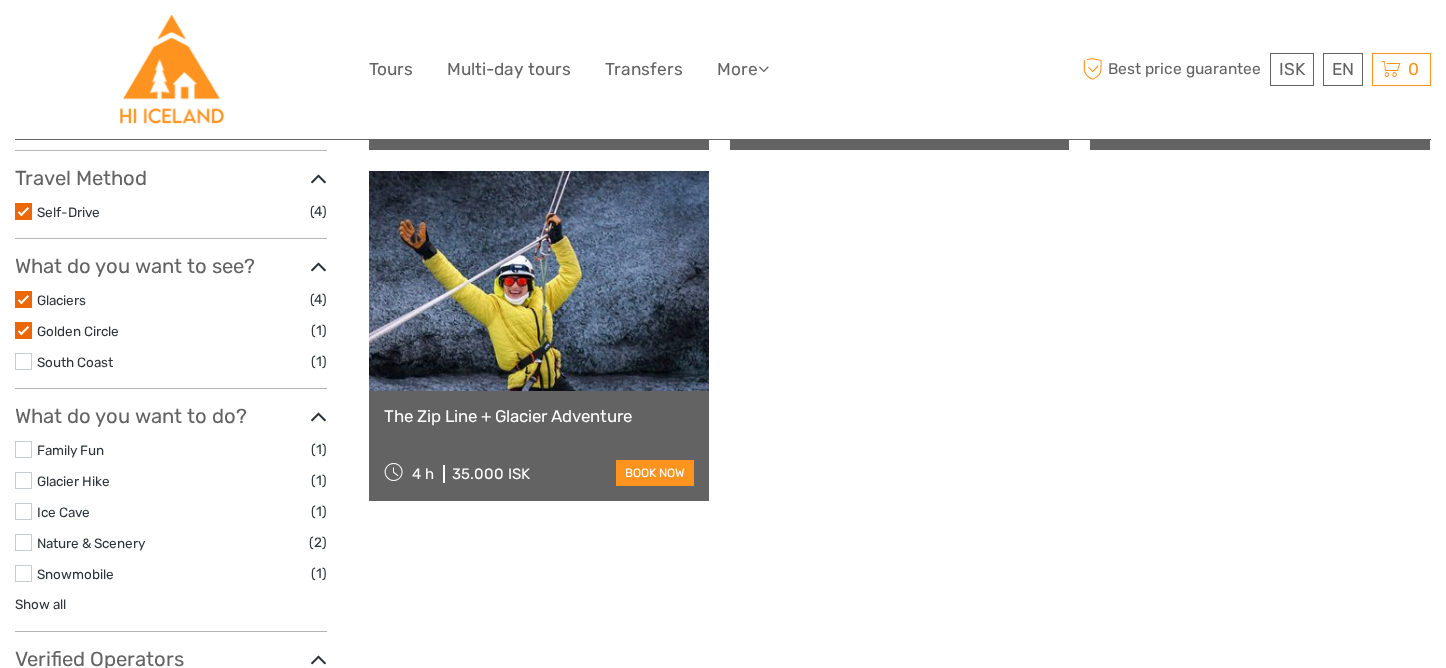 click at bounding box center (23, 361) 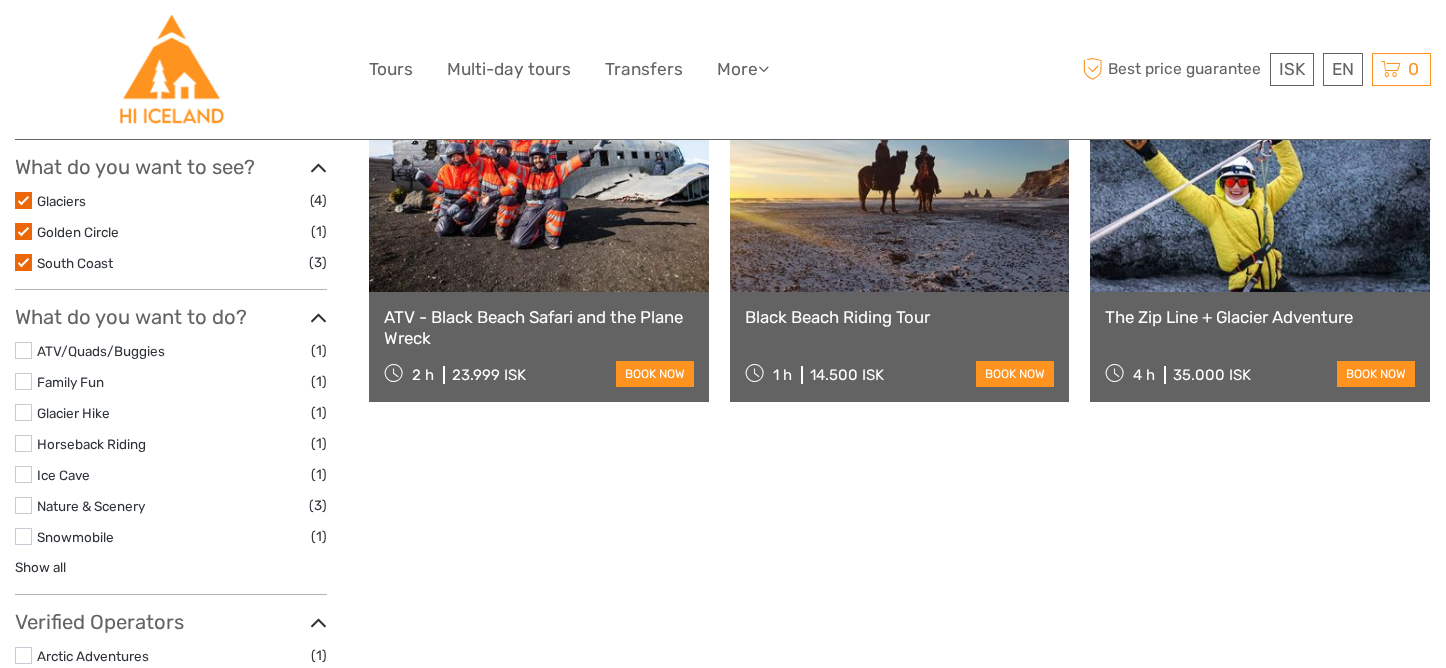scroll, scrollTop: 663, scrollLeft: 0, axis: vertical 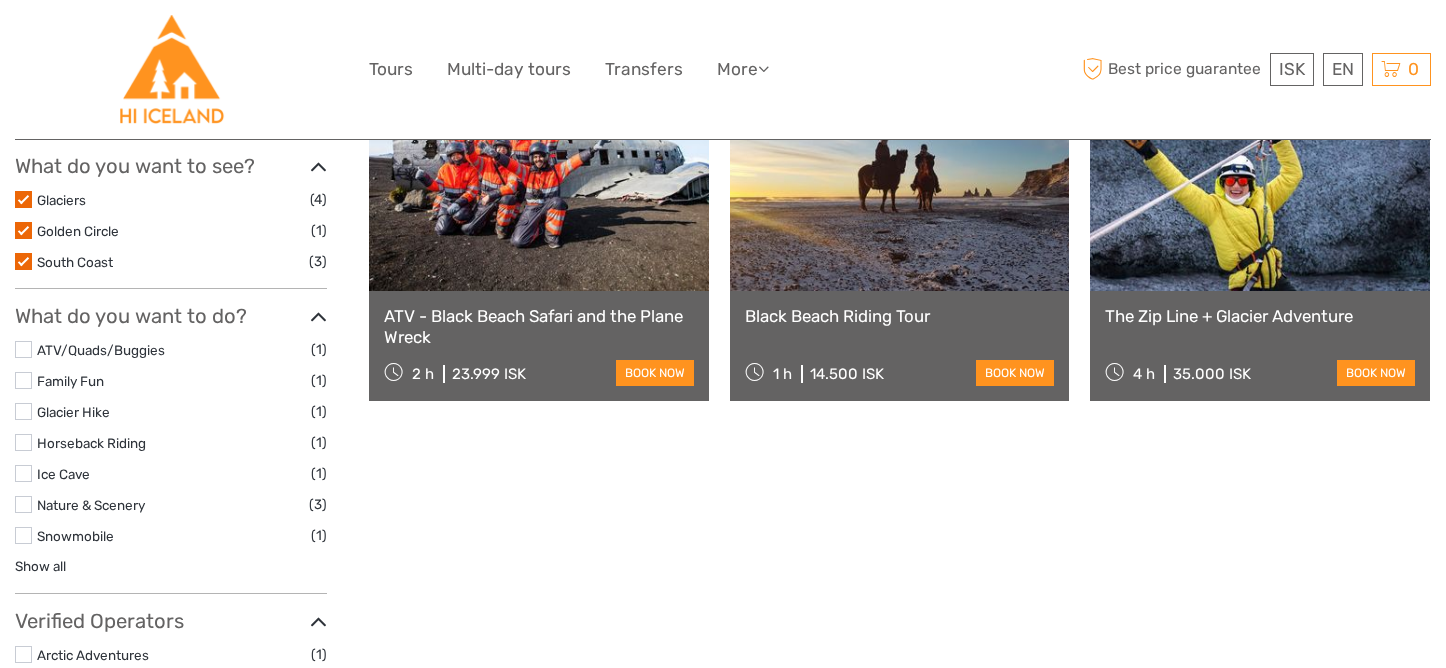 click at bounding box center (23, 411) 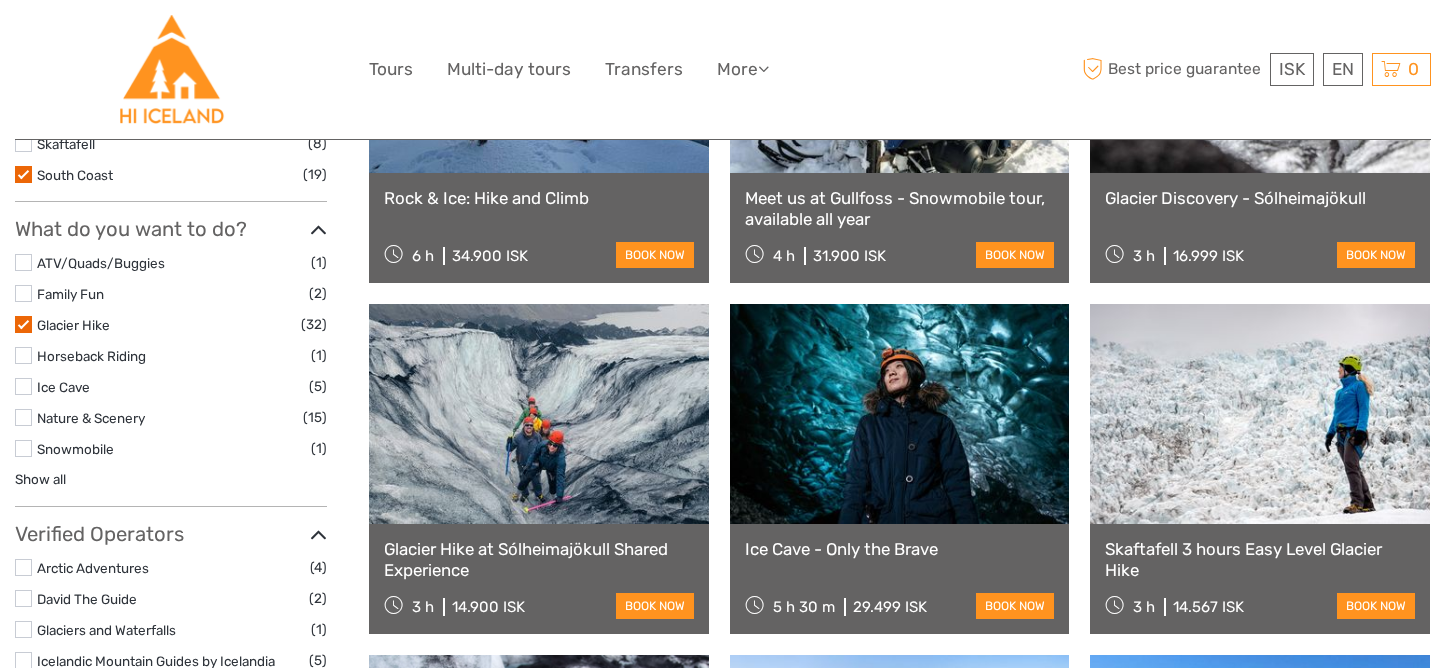 scroll, scrollTop: 784, scrollLeft: 0, axis: vertical 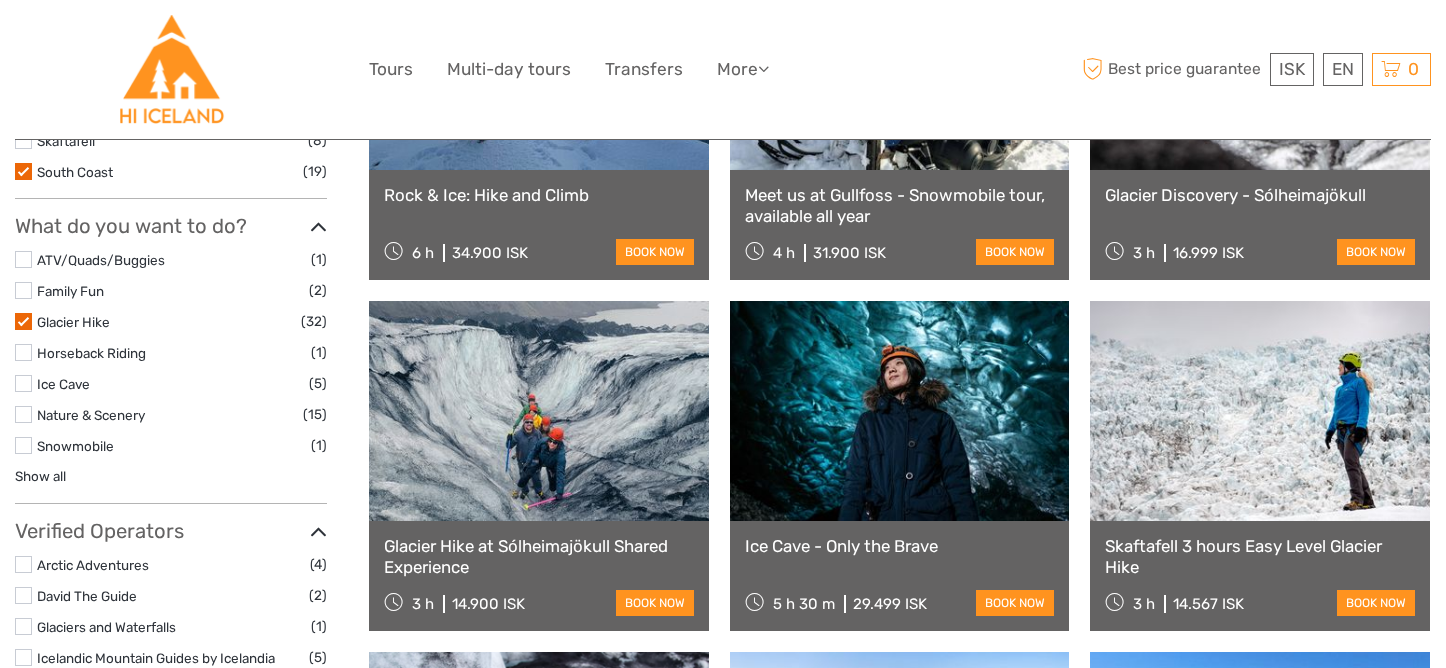click at bounding box center (23, 383) 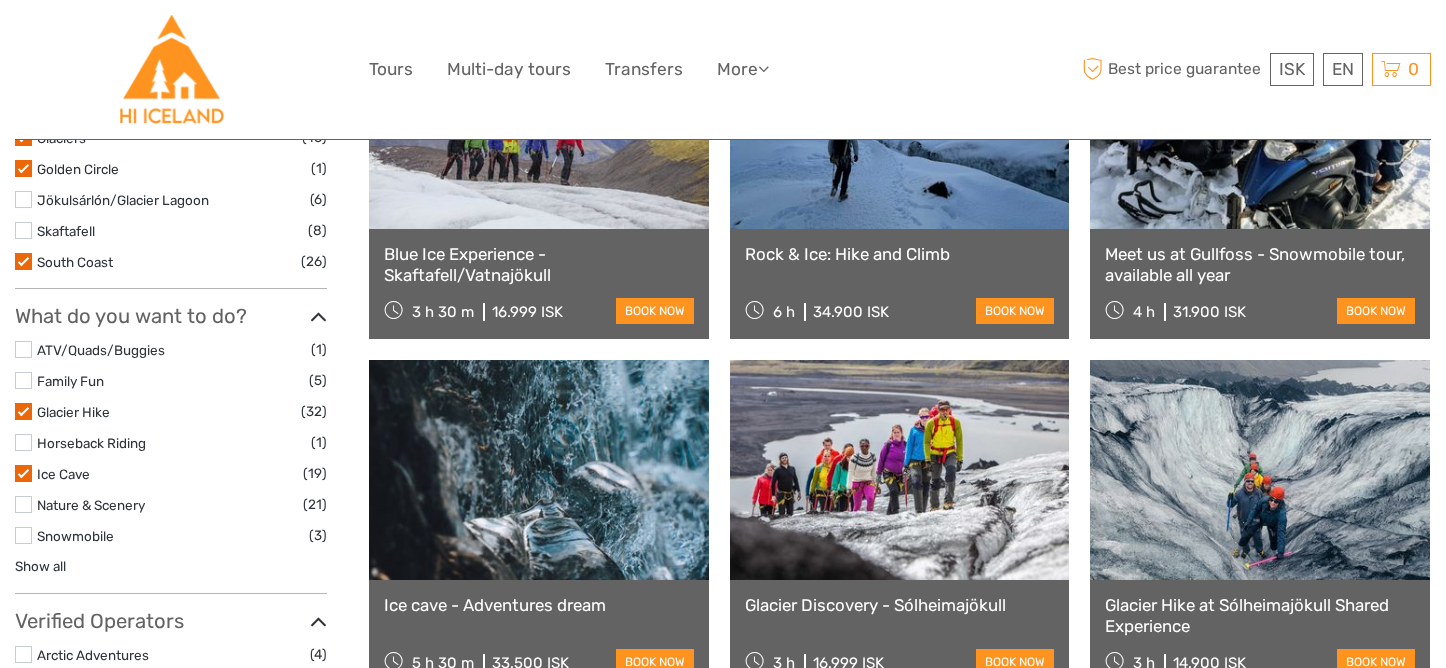 scroll, scrollTop: 734, scrollLeft: 0, axis: vertical 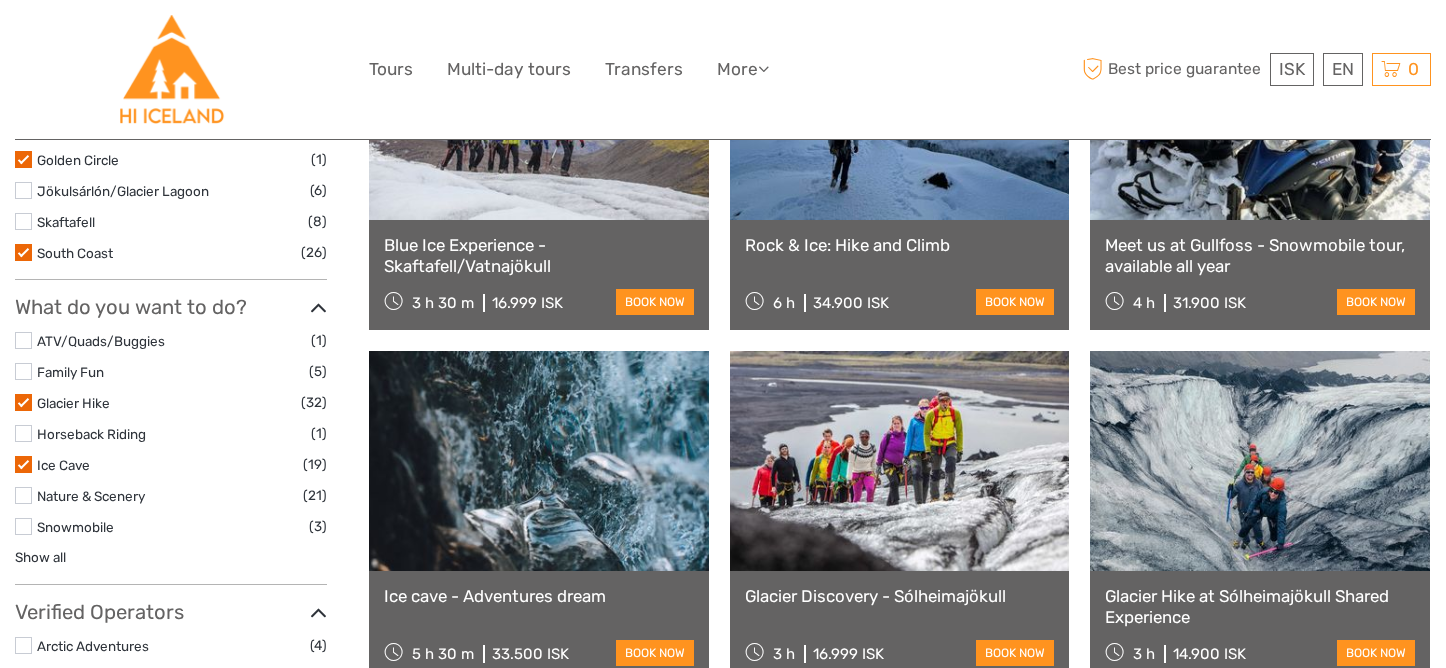 click at bounding box center [23, 340] 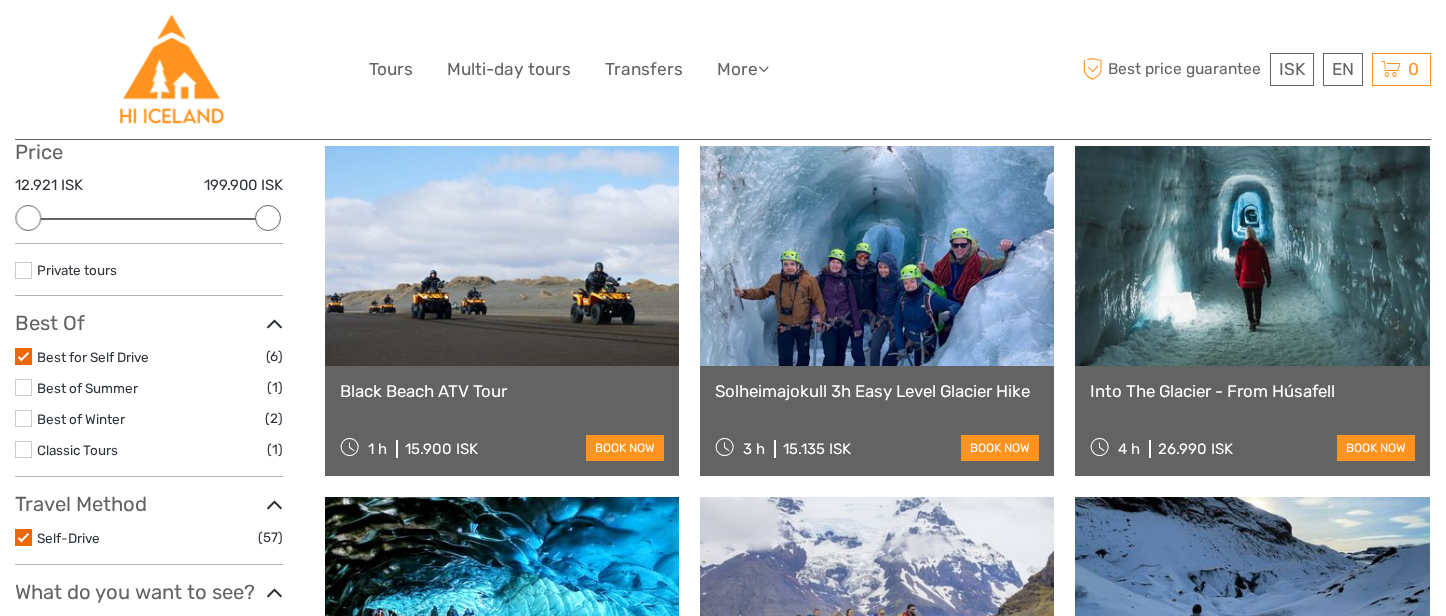 scroll, scrollTop: 234, scrollLeft: 0, axis: vertical 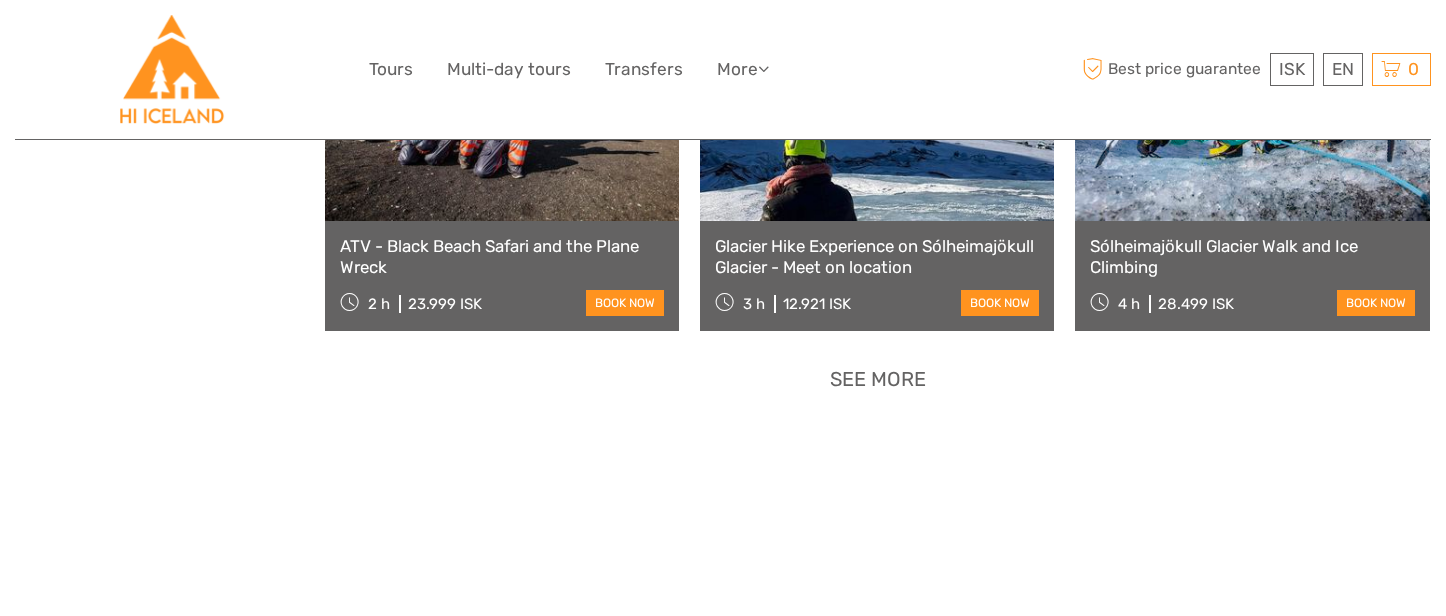 click on "See more" at bounding box center (878, 379) 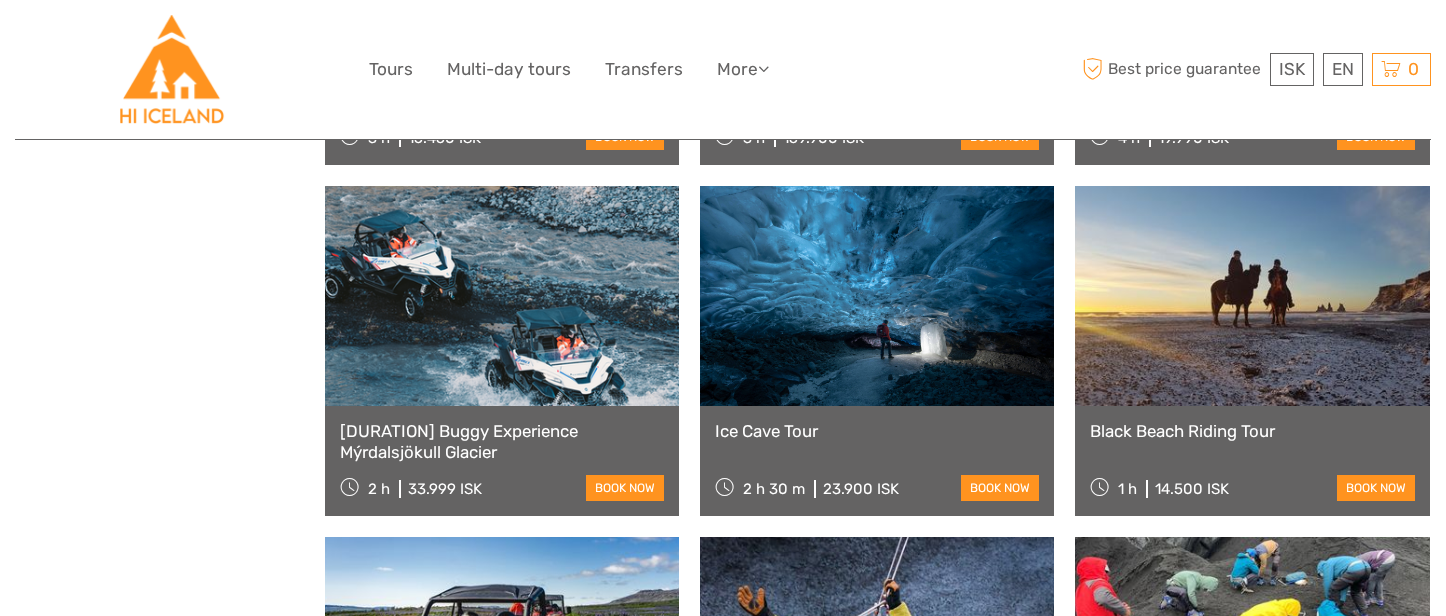 scroll, scrollTop: 3359, scrollLeft: 0, axis: vertical 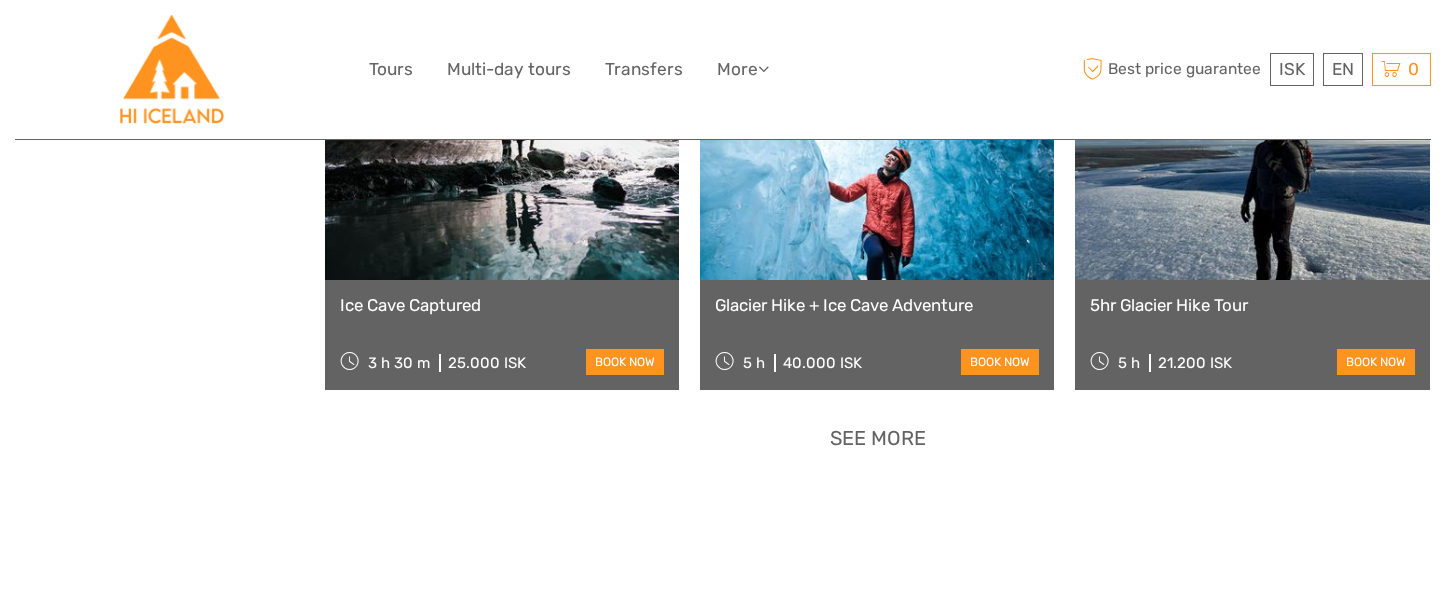 click on "See more" at bounding box center [878, 438] 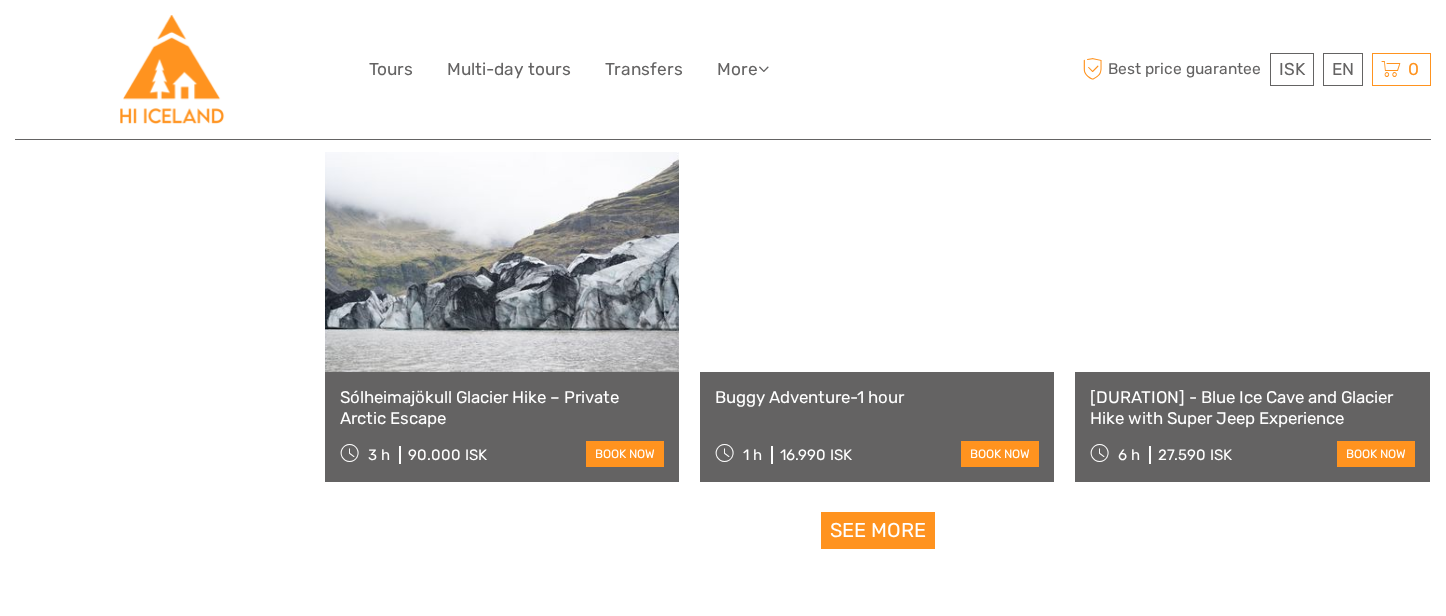 scroll, scrollTop: 6204, scrollLeft: 0, axis: vertical 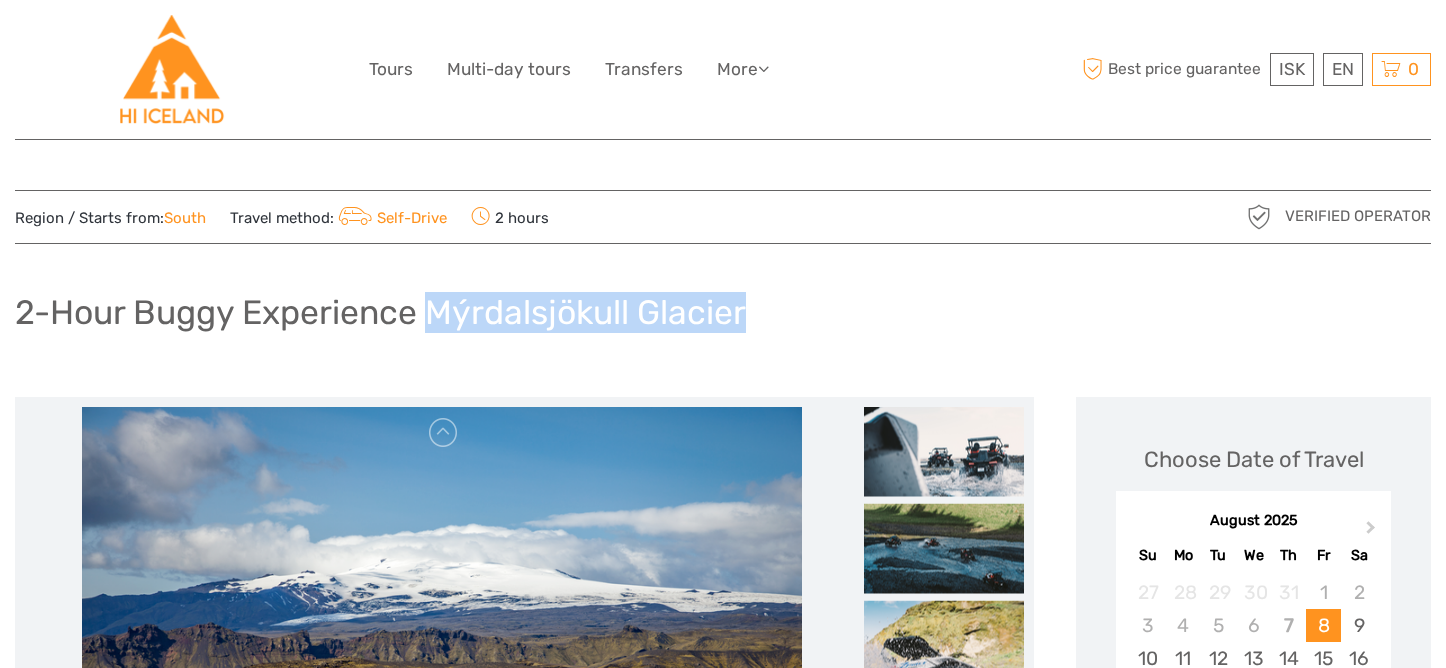 drag, startPoint x: 433, startPoint y: 308, endPoint x: 799, endPoint y: 314, distance: 366.04916 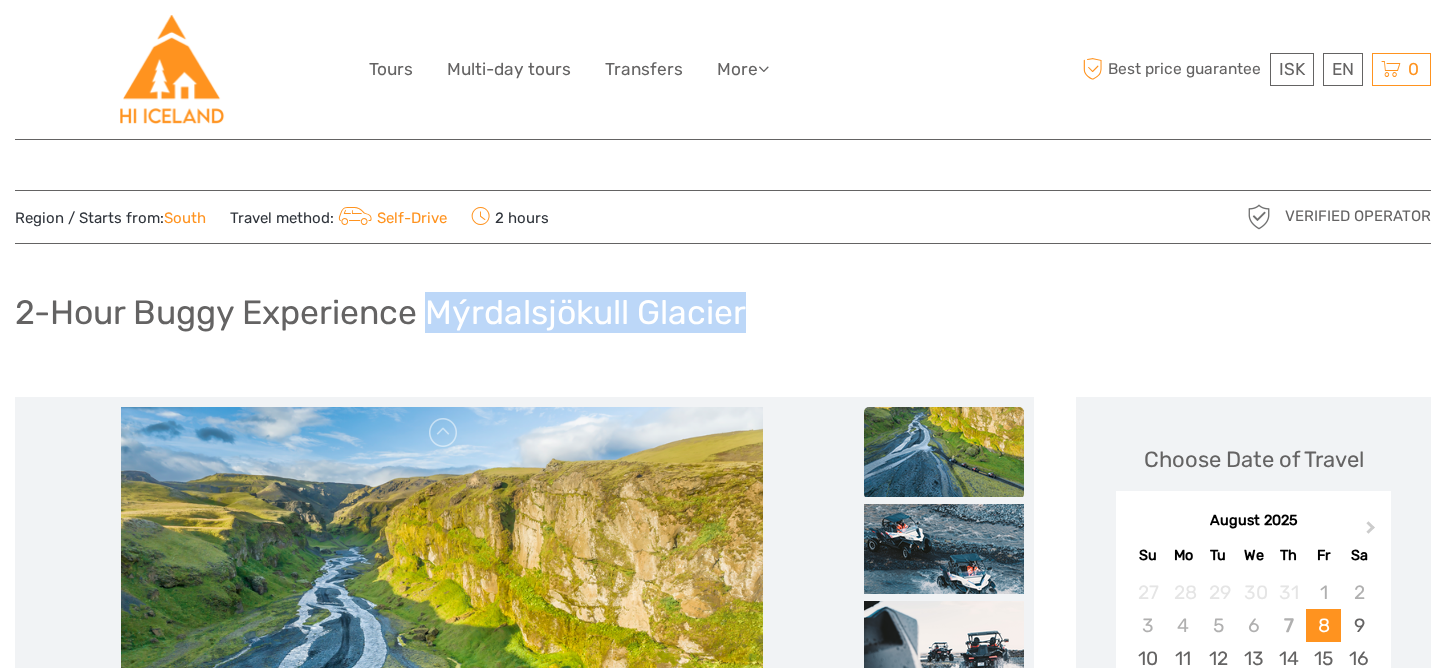 drag, startPoint x: 437, startPoint y: 308, endPoint x: 747, endPoint y: 302, distance: 310.05804 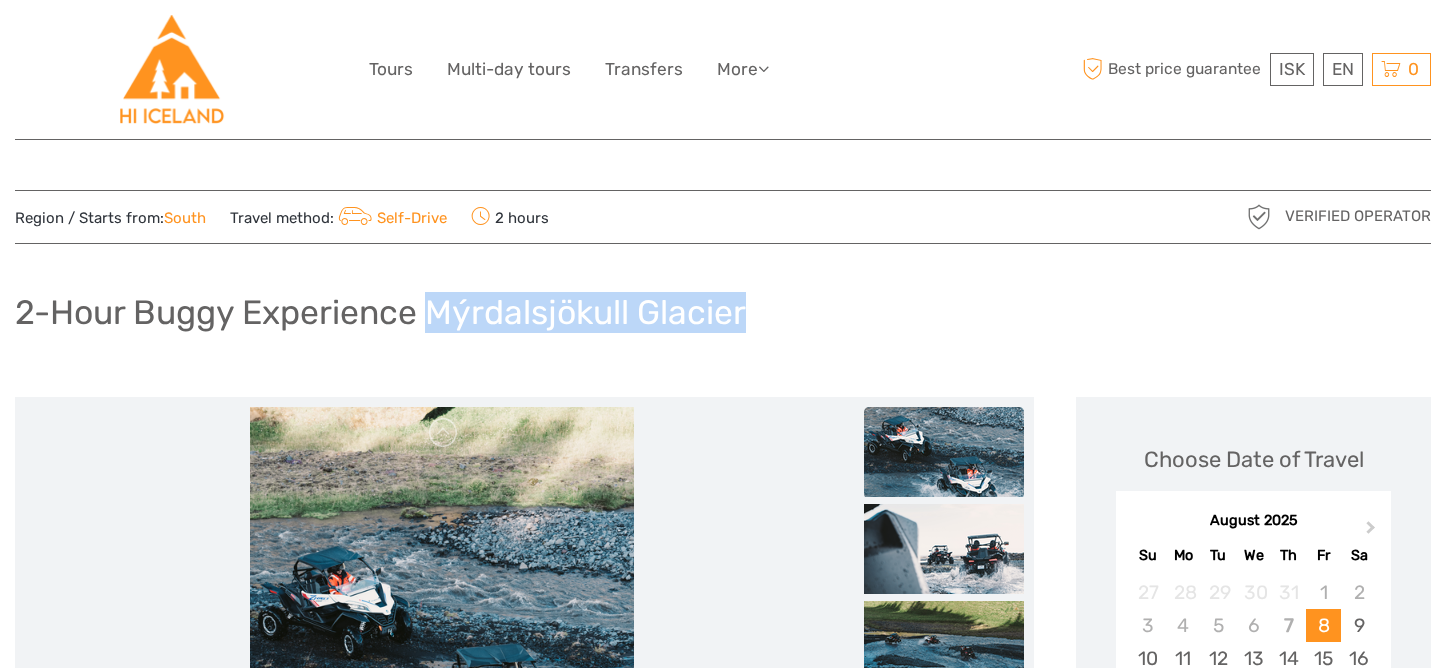 copy on "Mýrdalsjökull Glacier" 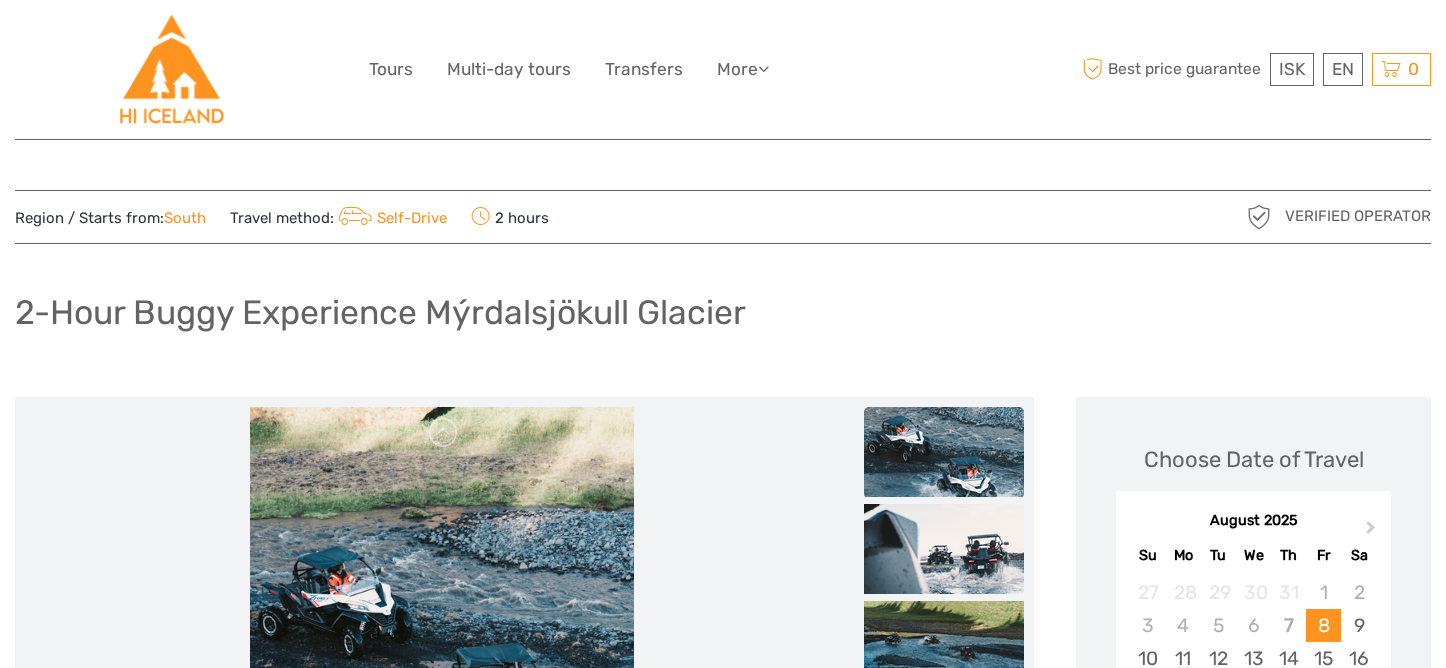 click on "Region / Starts from:
South
Travel method:
Self-Drive
2 hours
Verified Operator
2-Hour Buggy Experience Mýrdalsjökull Glacier
Best price guarantee
6 Easy" at bounding box center [723, 1226] 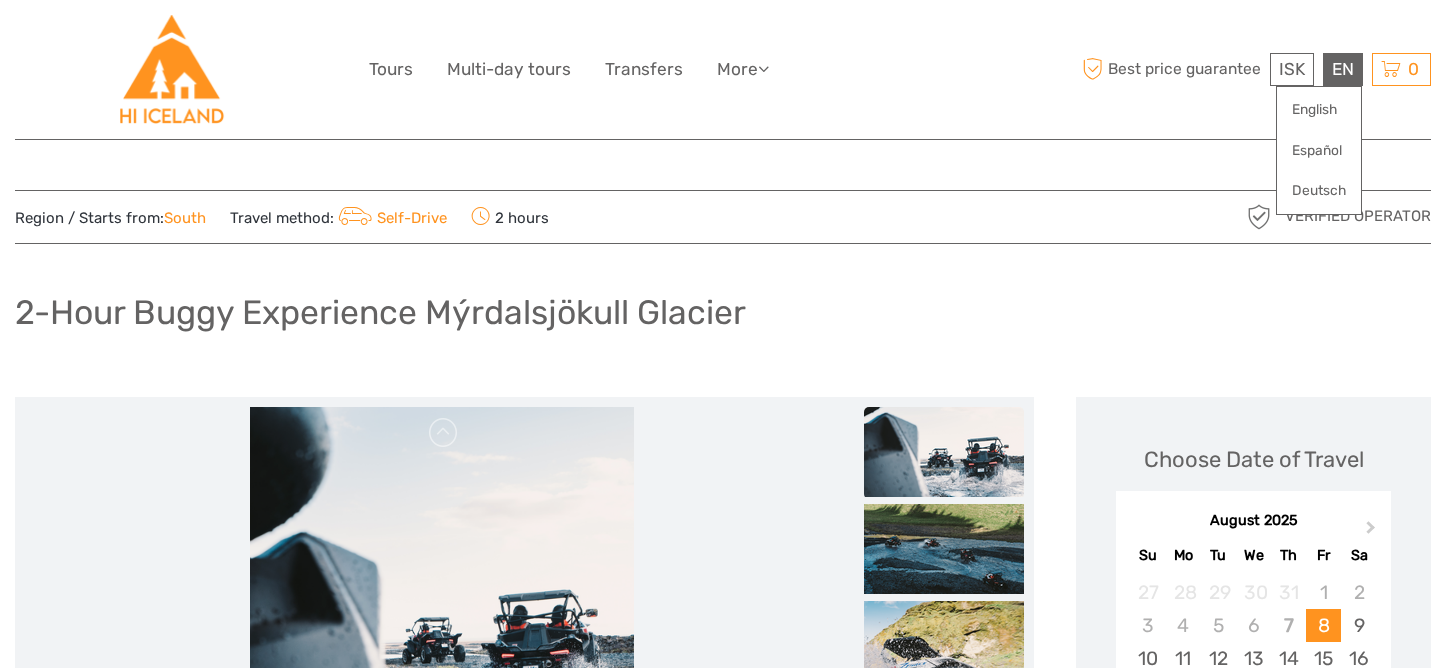 click on "EN
English
Español
Deutsch" at bounding box center (1343, 69) 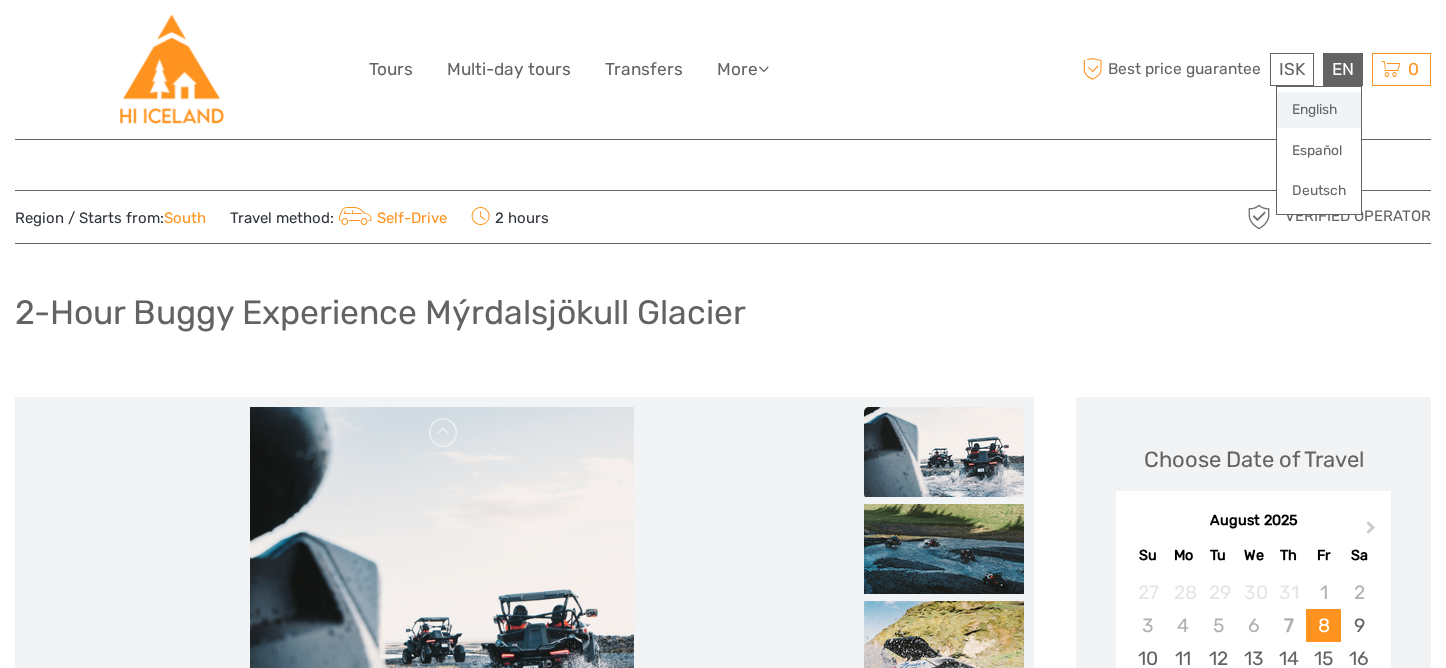click on "English" at bounding box center (1319, 110) 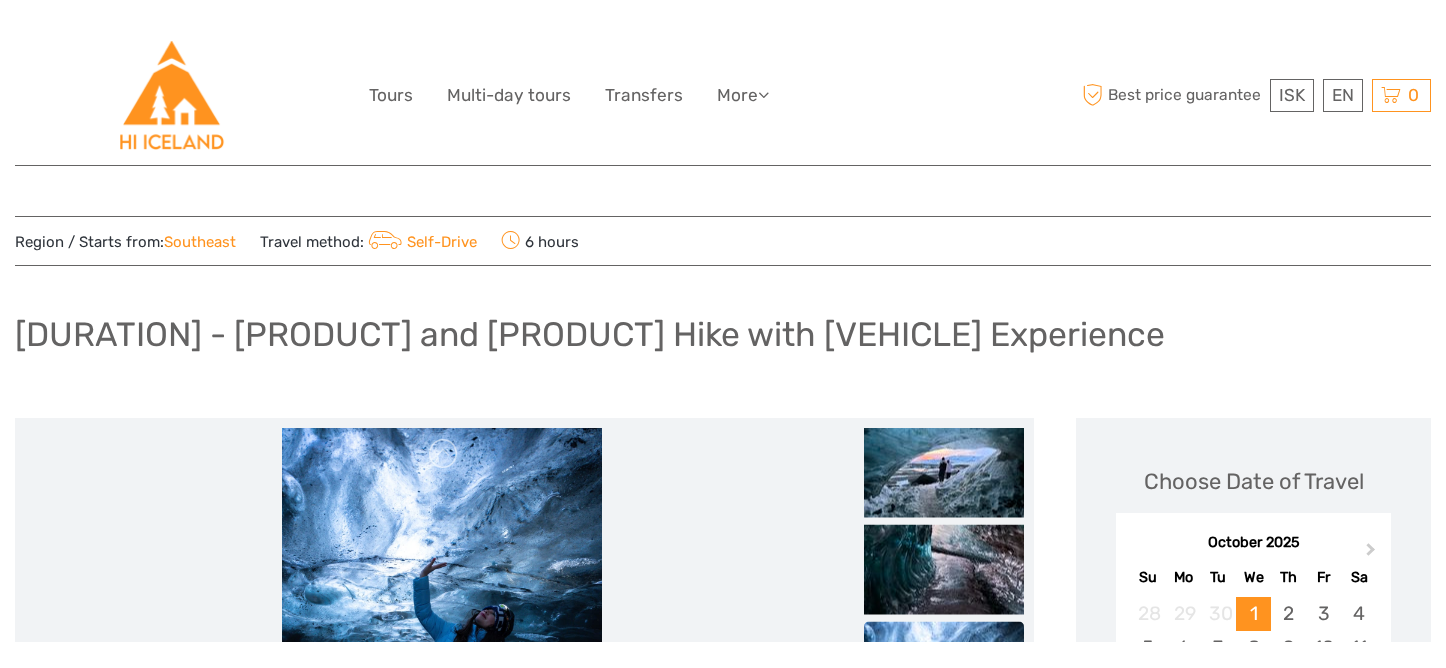 scroll, scrollTop: 0, scrollLeft: 0, axis: both 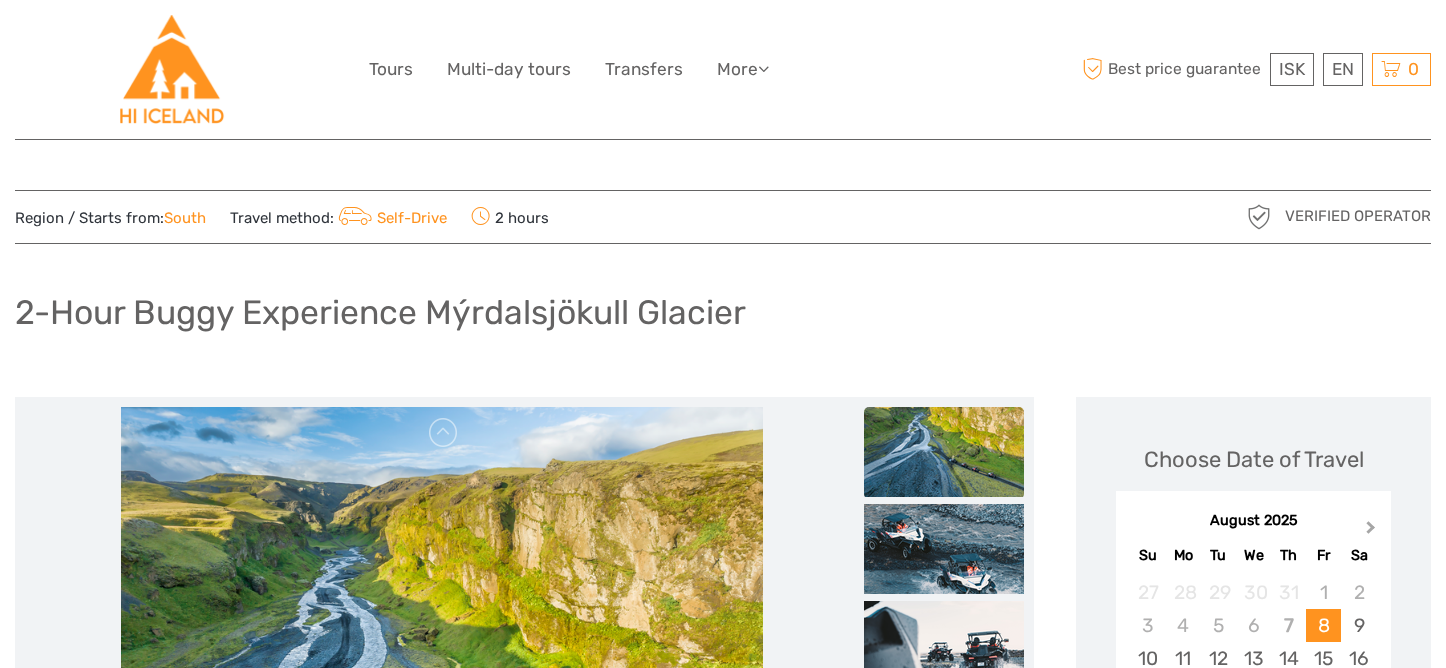 click on "Next Month" at bounding box center [1371, 531] 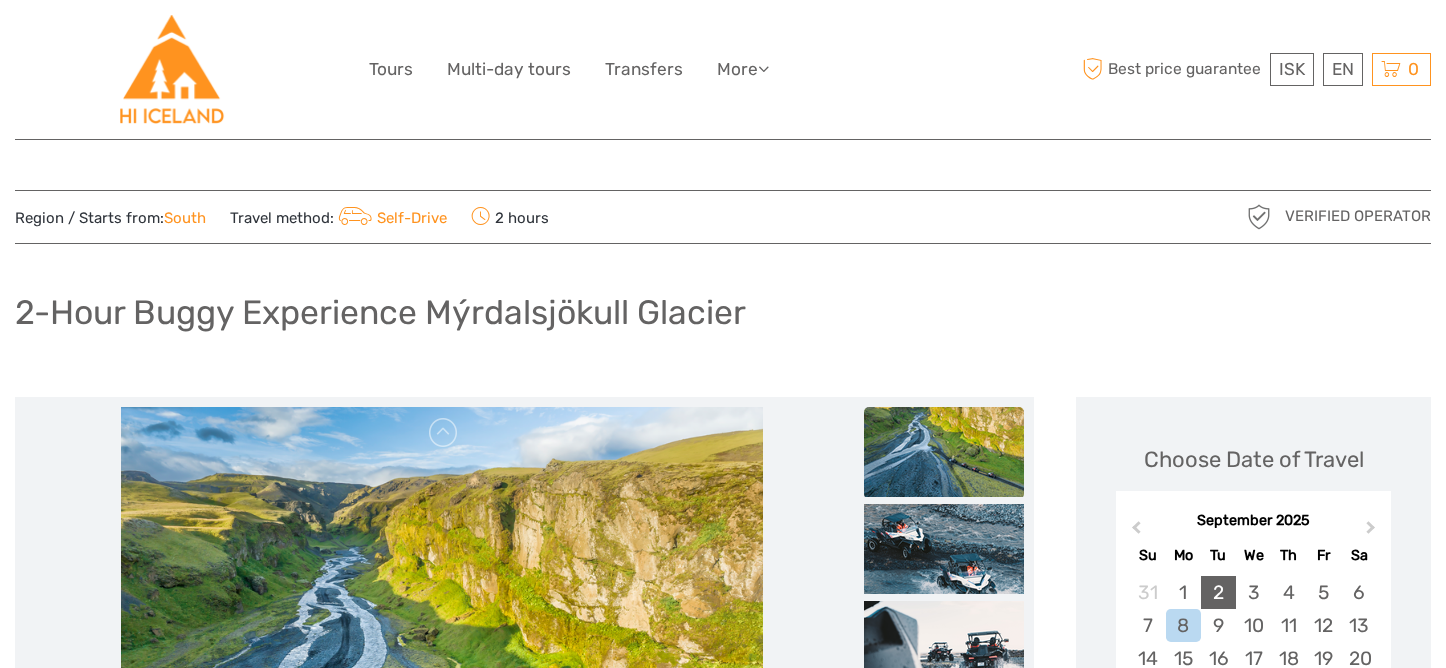 click on "2" at bounding box center [1218, 592] 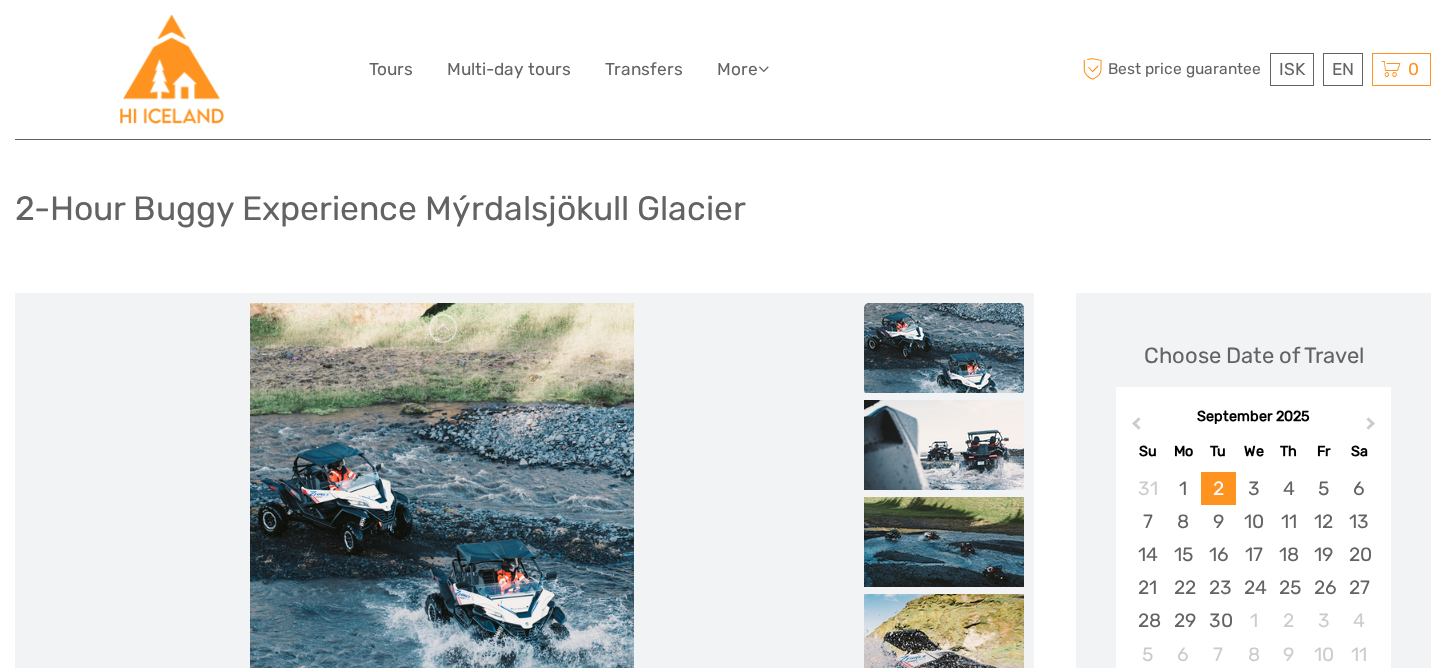 scroll, scrollTop: 113, scrollLeft: 0, axis: vertical 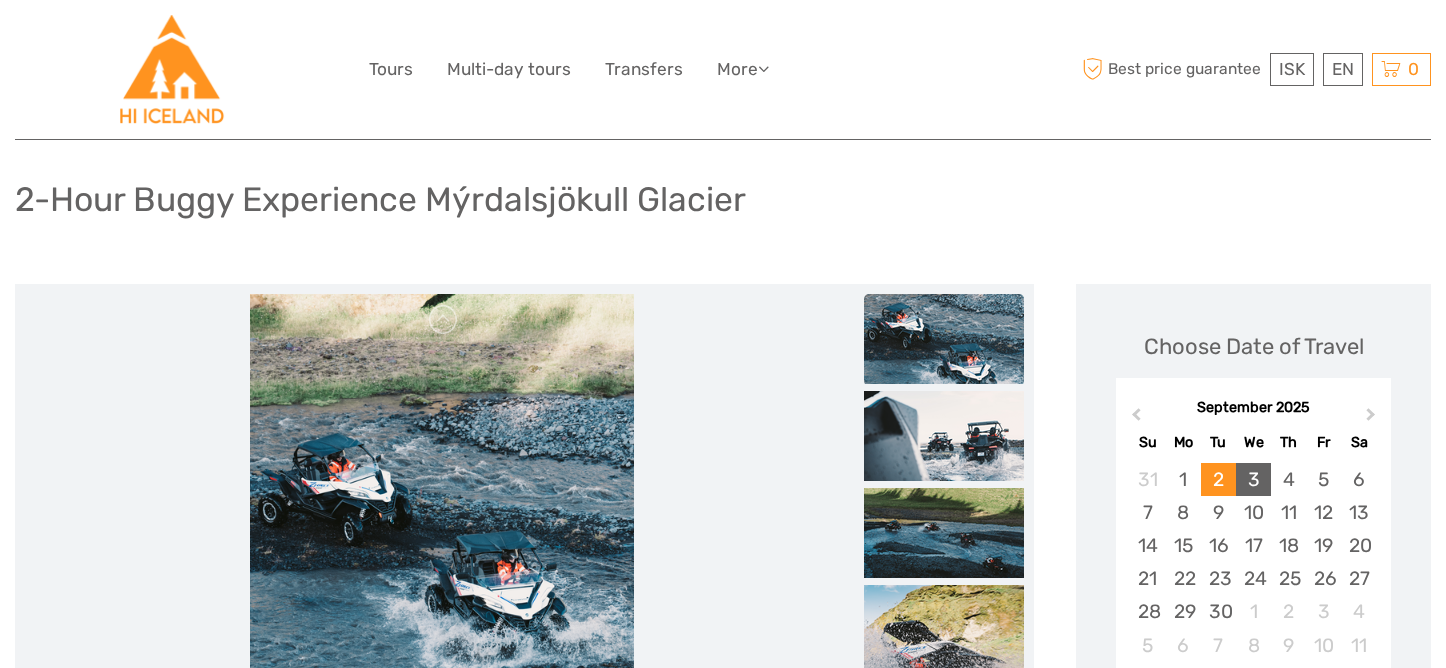 click on "3" at bounding box center (1253, 479) 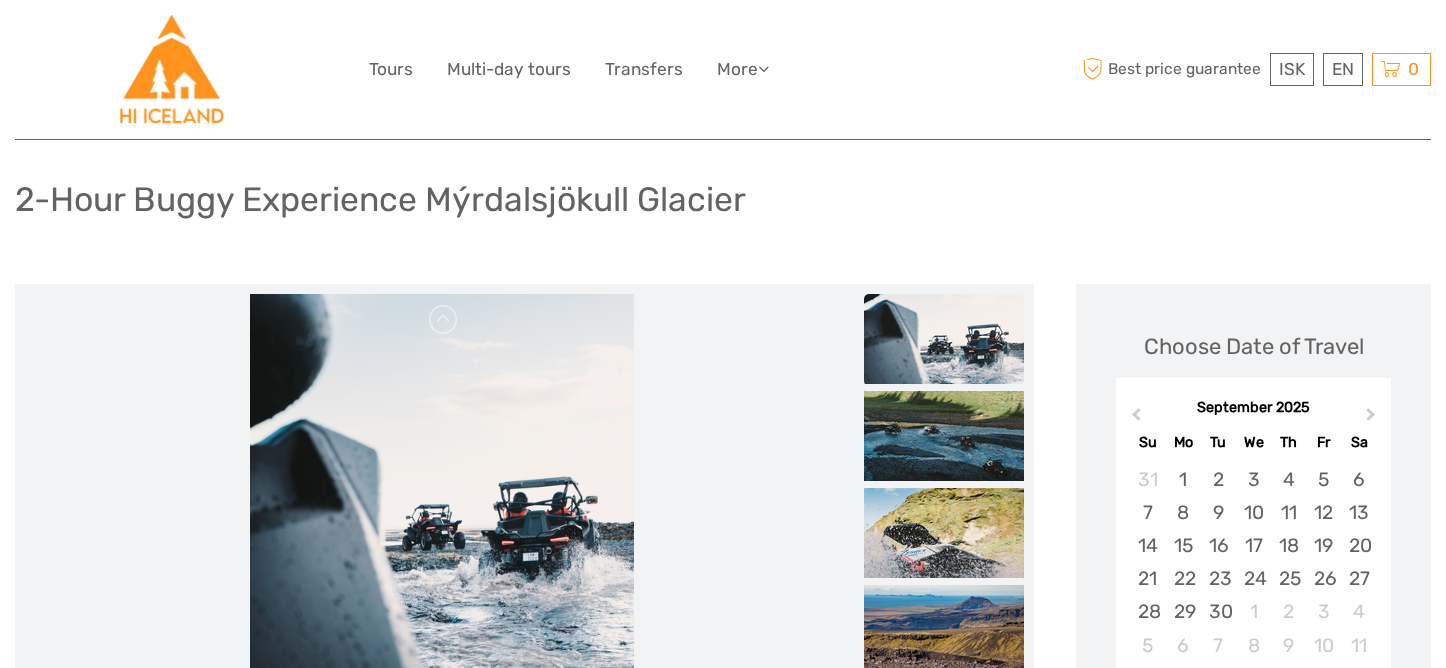 click on "3" at bounding box center [1253, 479] 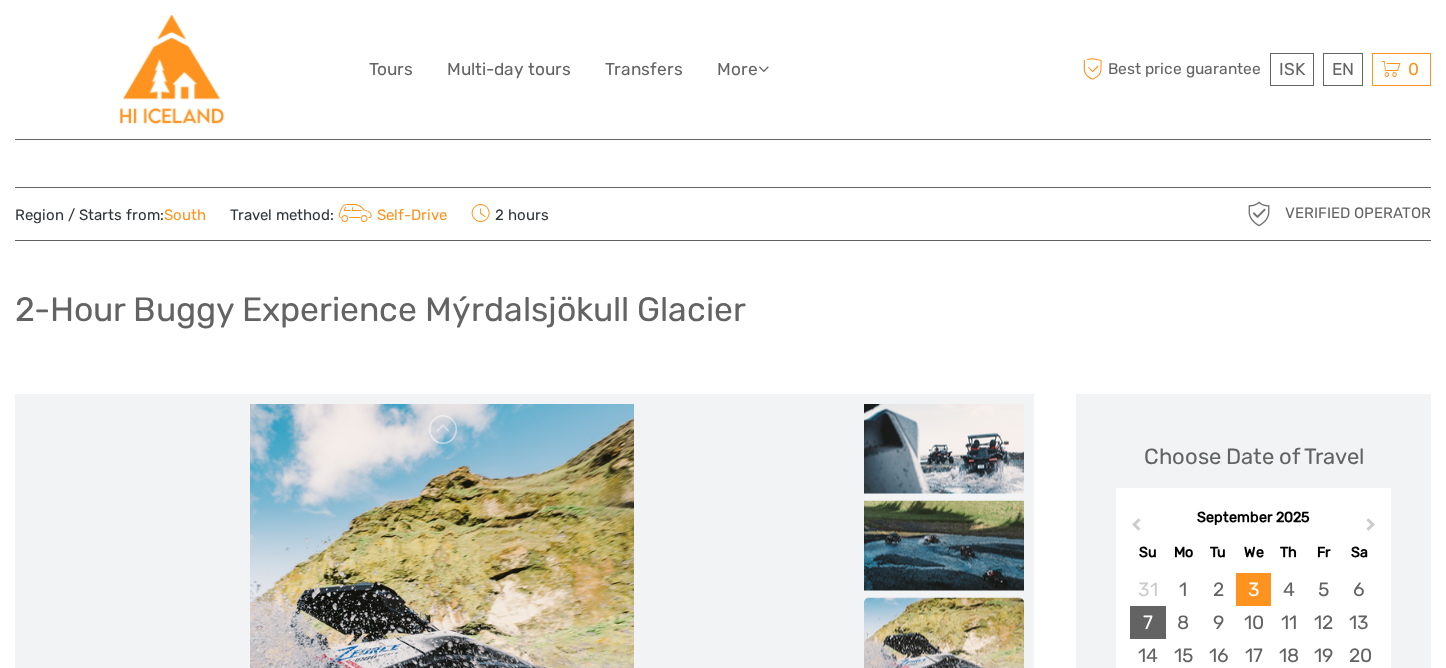 scroll, scrollTop: 0, scrollLeft: 0, axis: both 